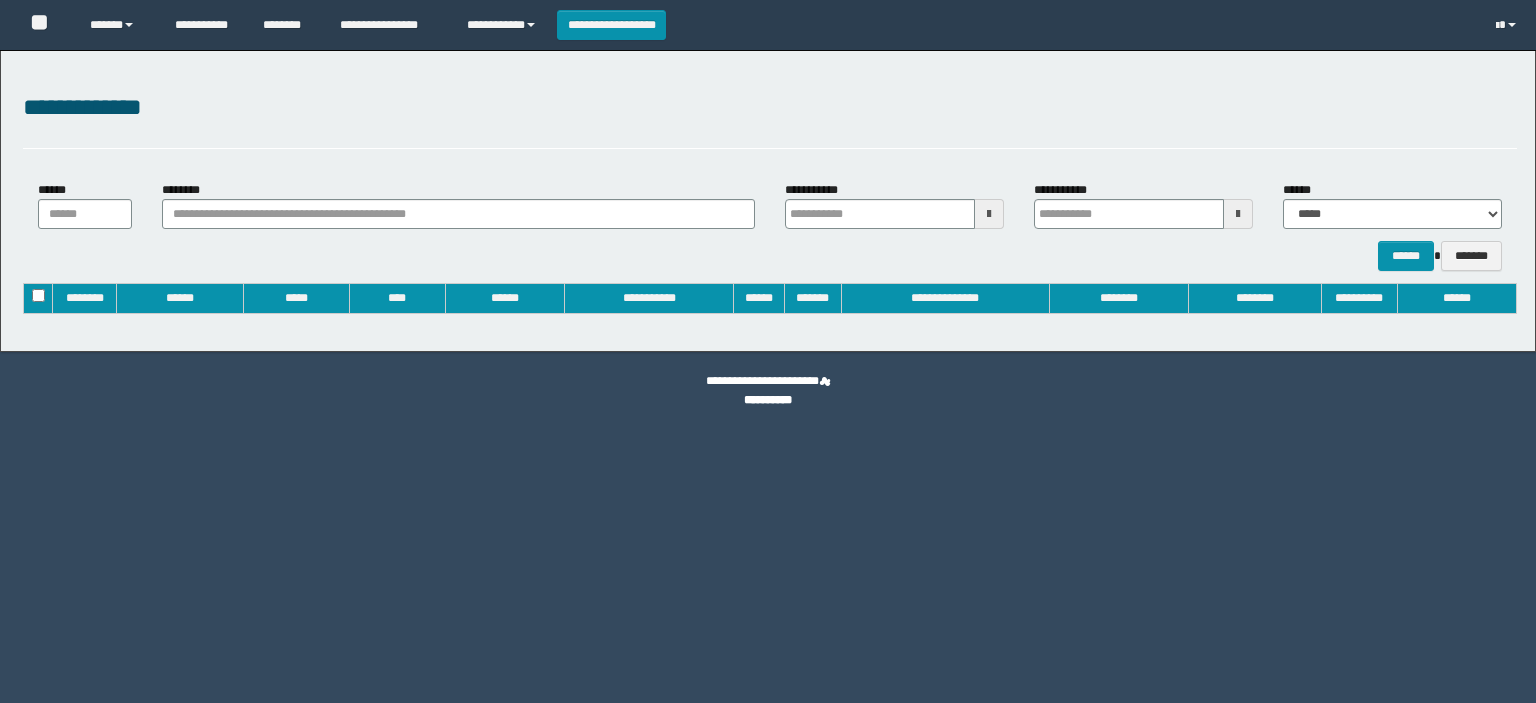 type on "**********" 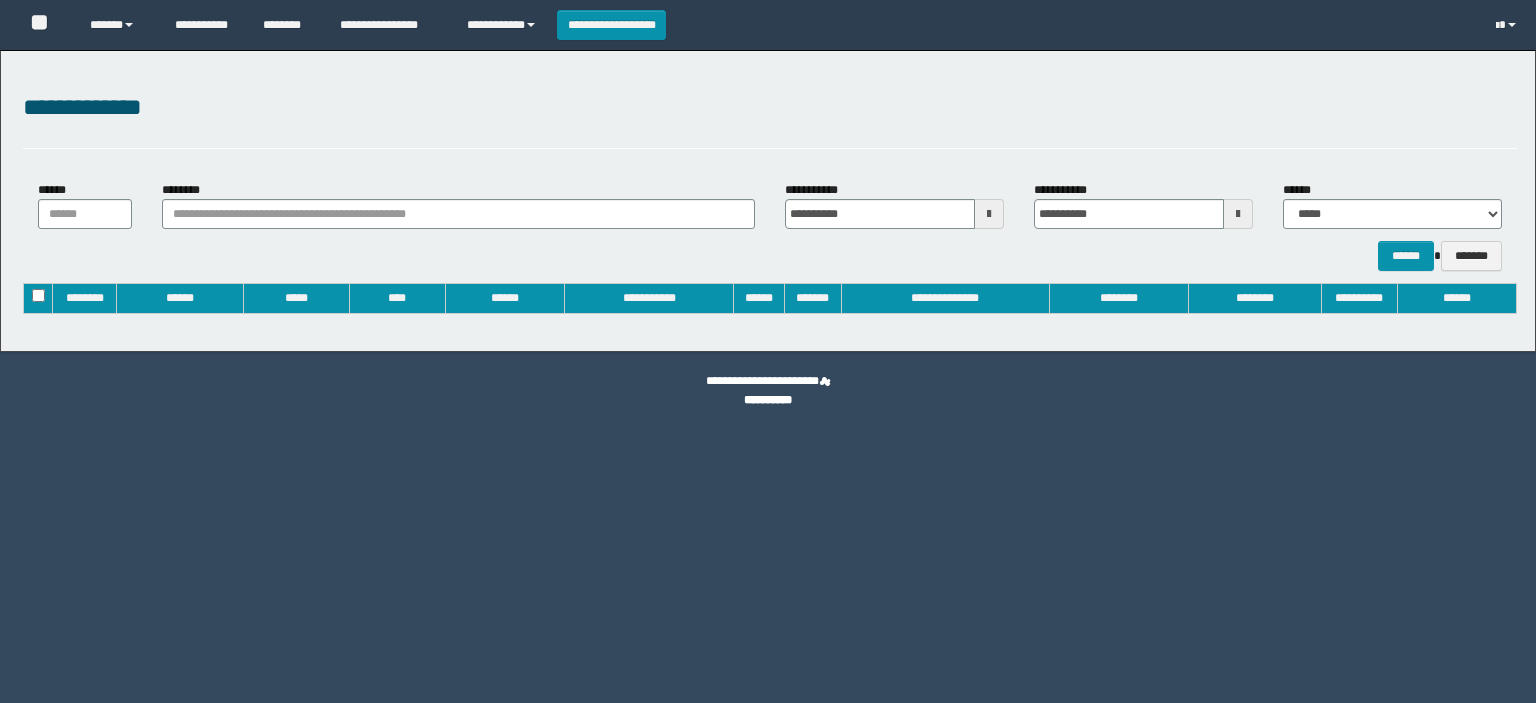 scroll, scrollTop: 0, scrollLeft: 0, axis: both 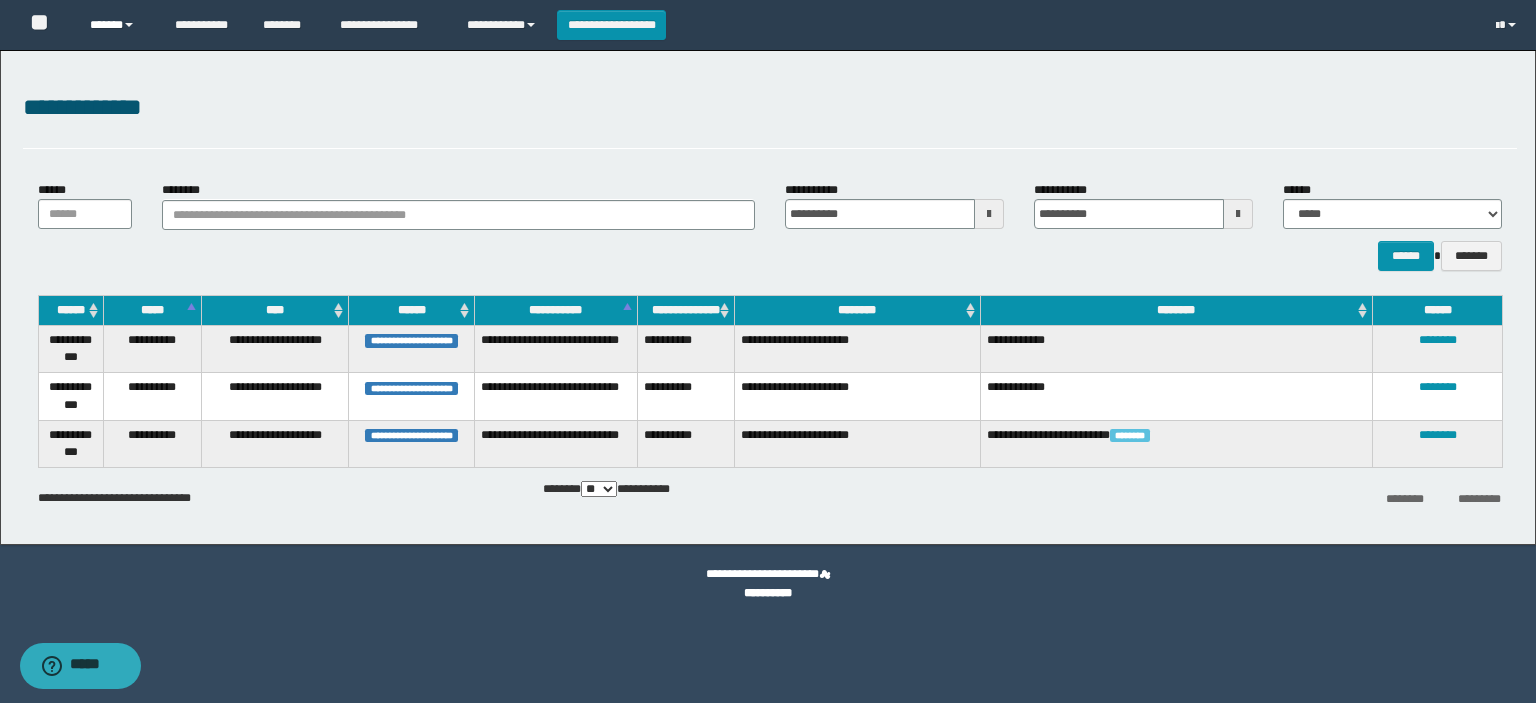 click on "******" at bounding box center (117, 25) 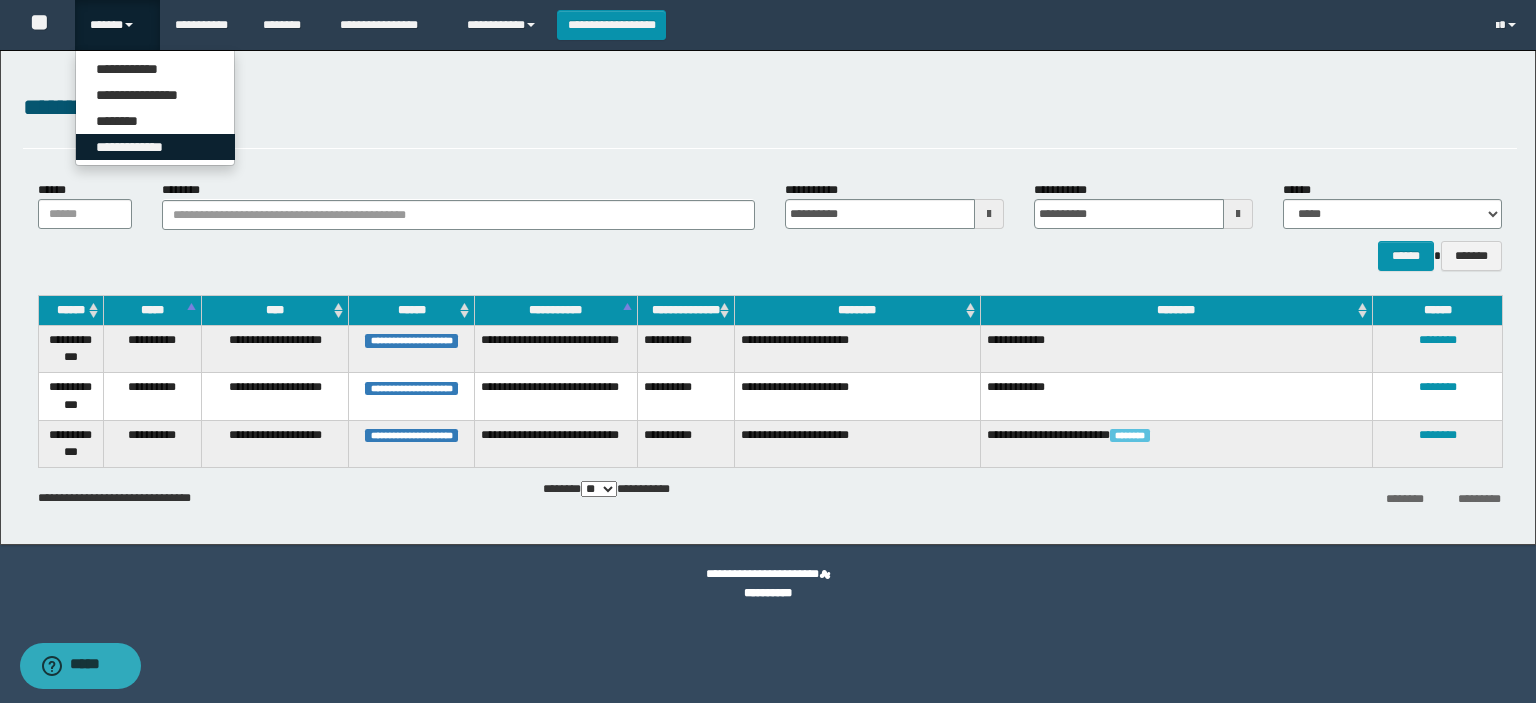 click on "**********" at bounding box center (155, 147) 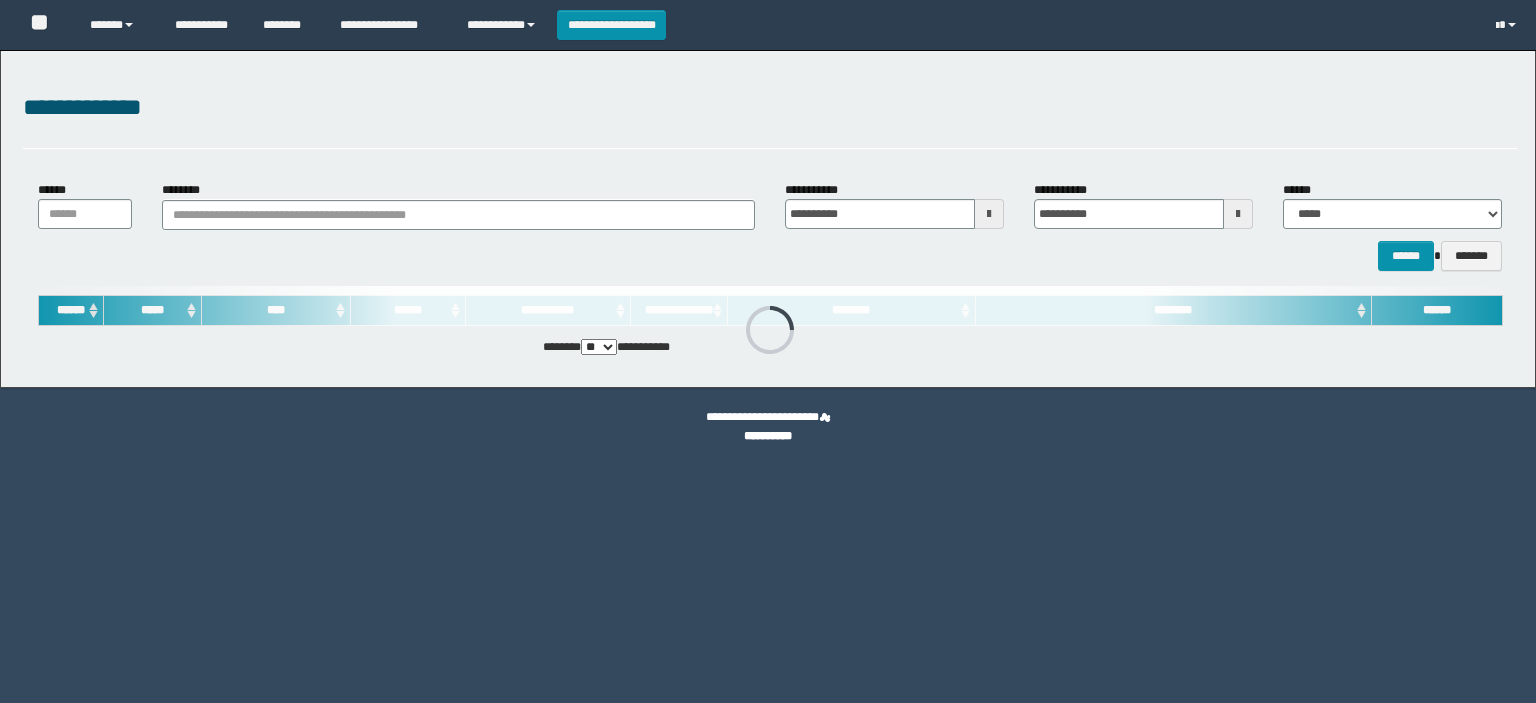 scroll, scrollTop: 0, scrollLeft: 0, axis: both 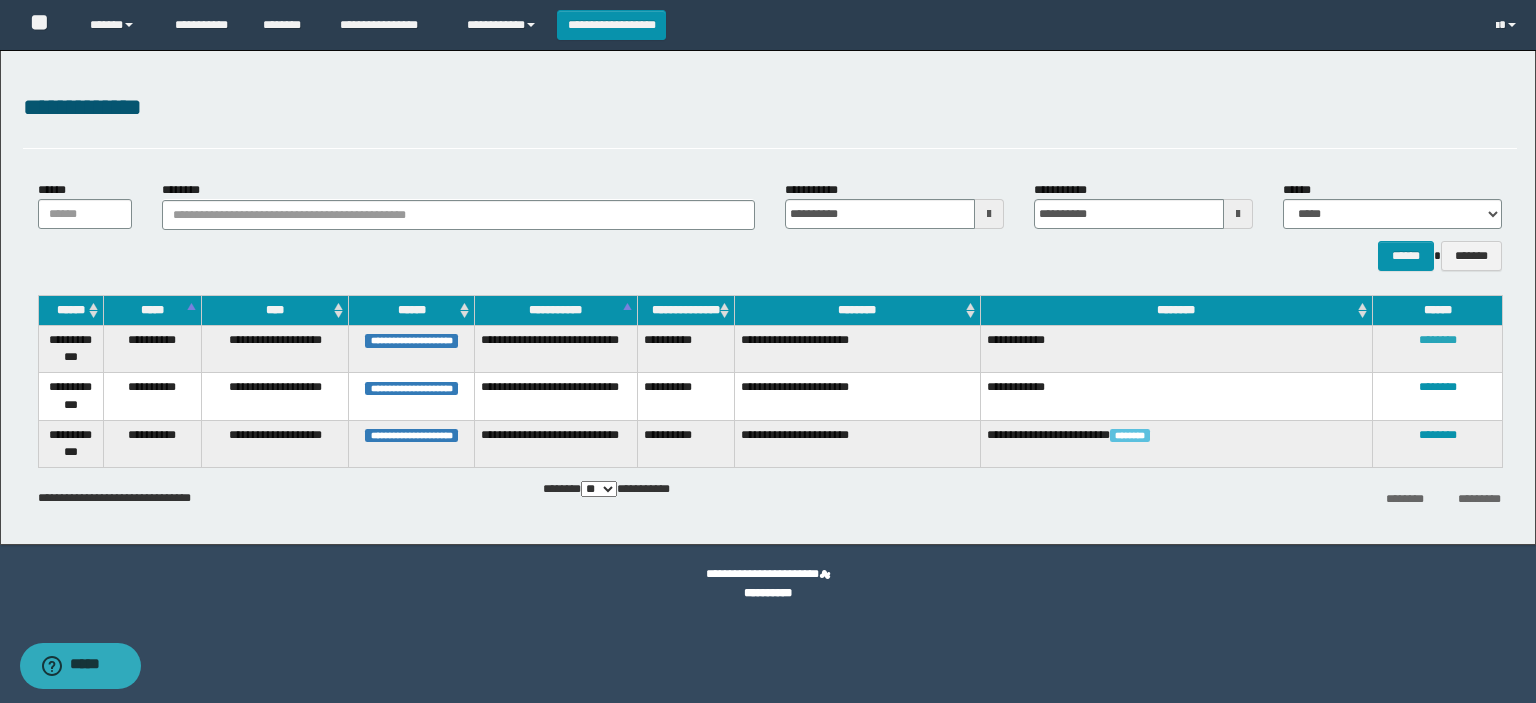 click on "********" at bounding box center [1438, 340] 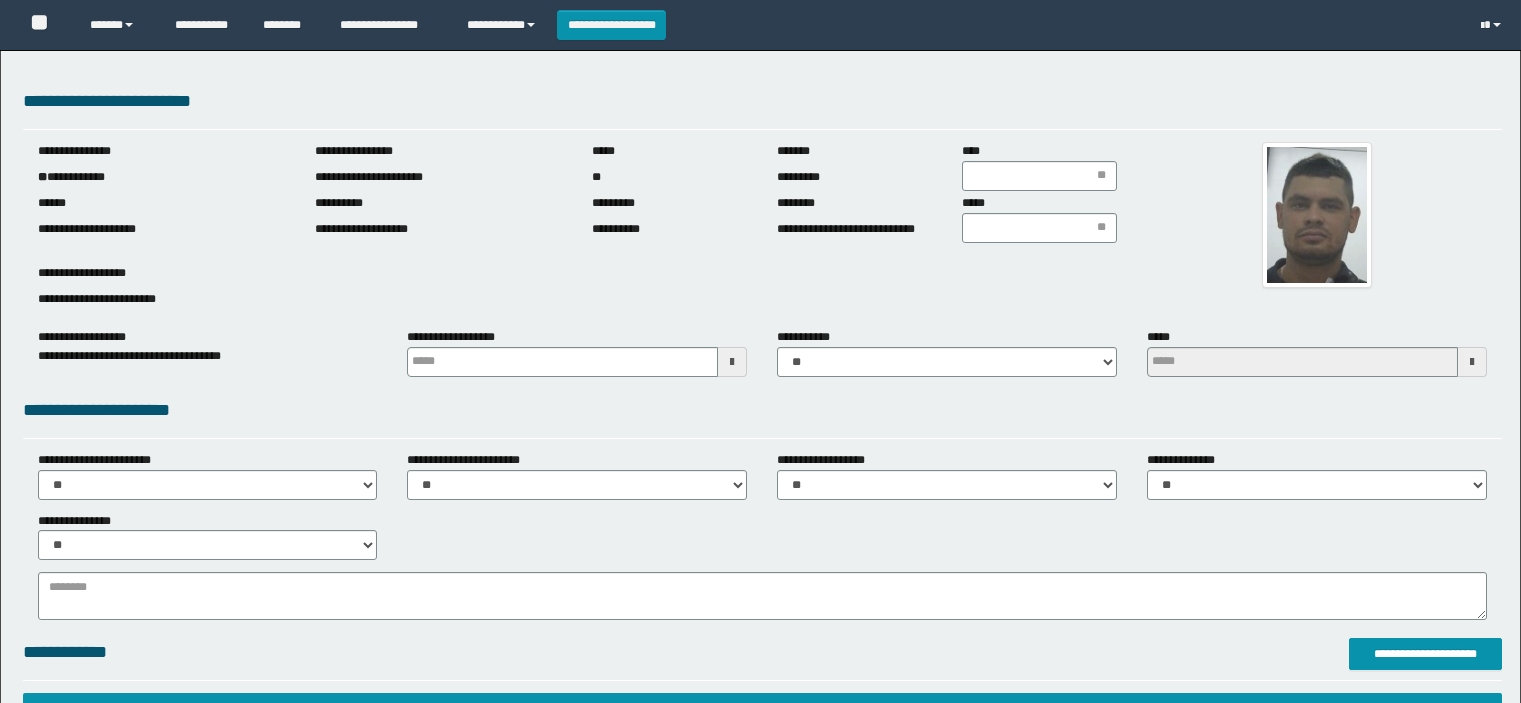 scroll, scrollTop: 0, scrollLeft: 0, axis: both 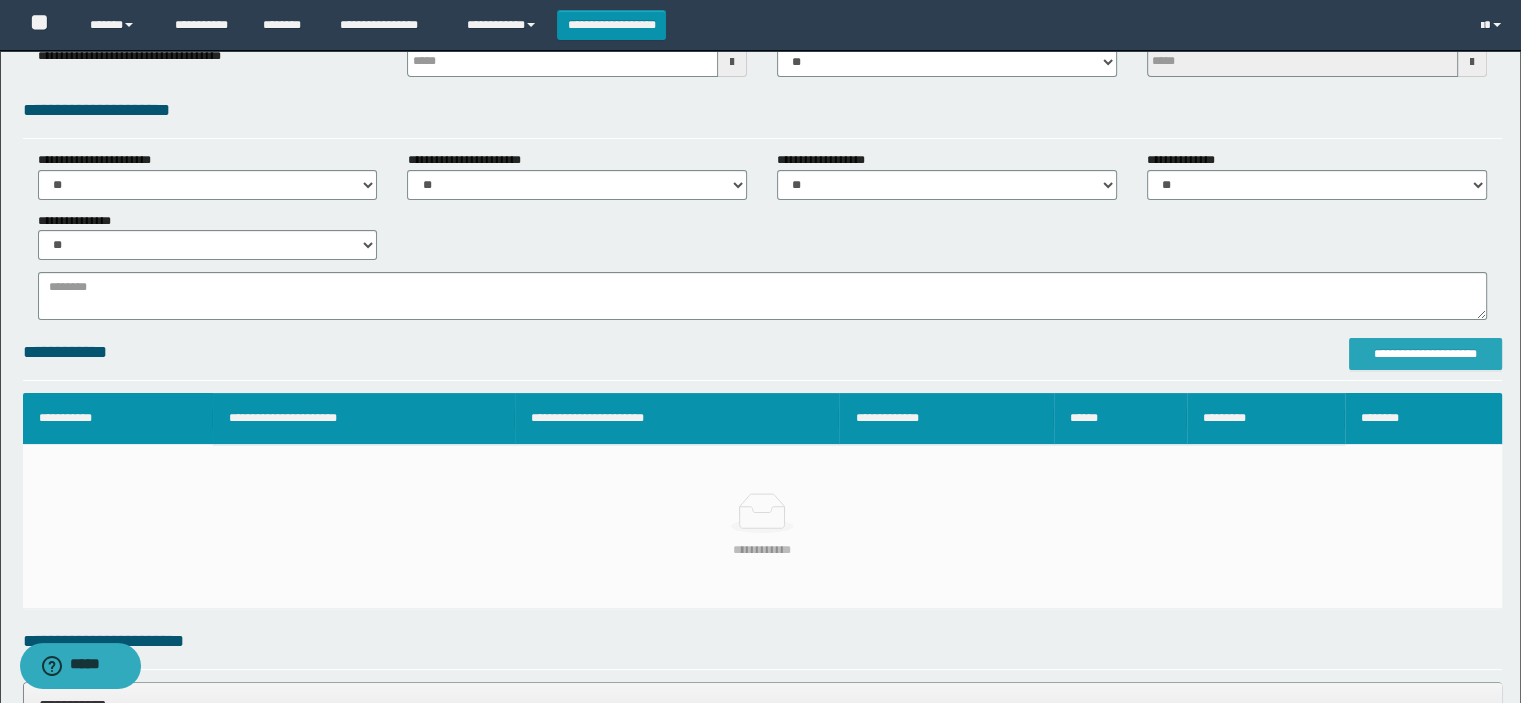 click on "**********" at bounding box center (1426, 354) 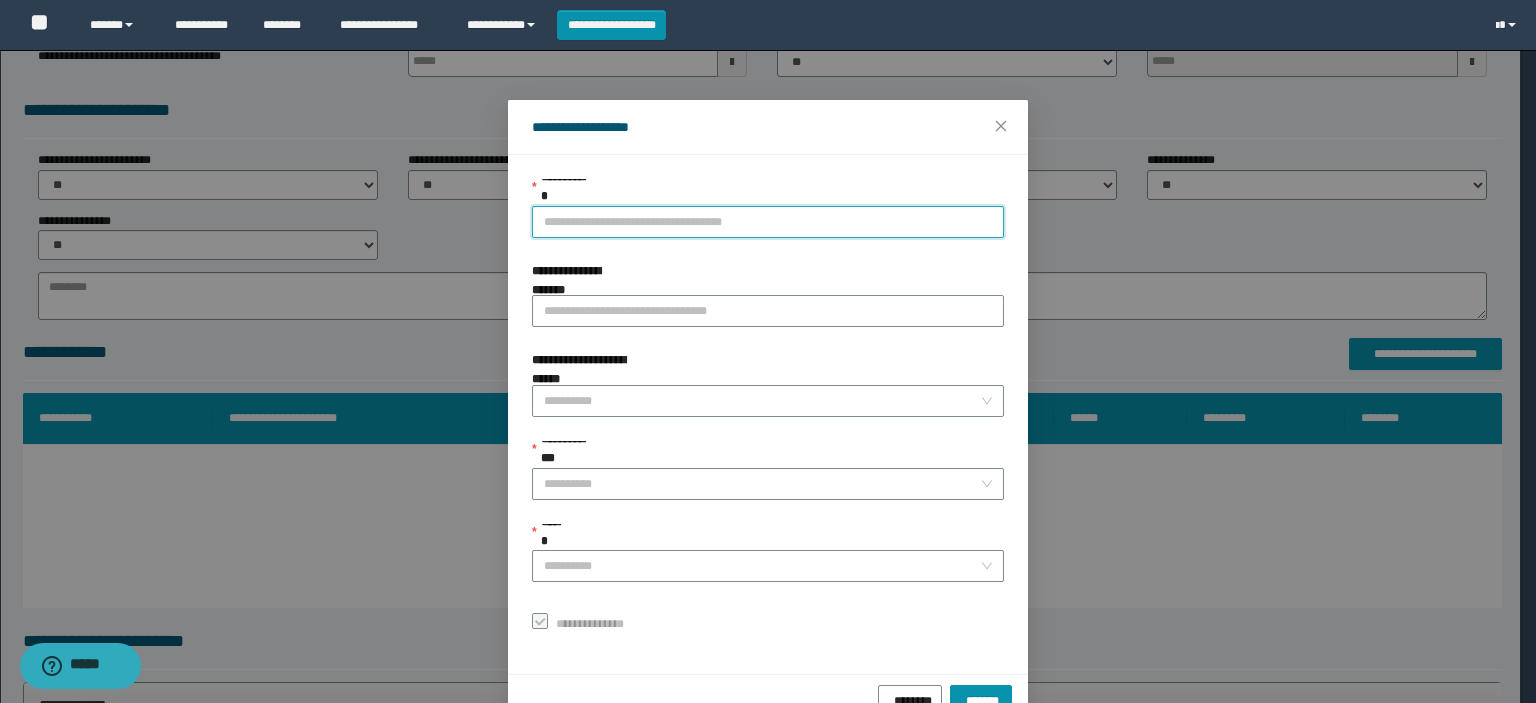 click on "**********" at bounding box center [768, 222] 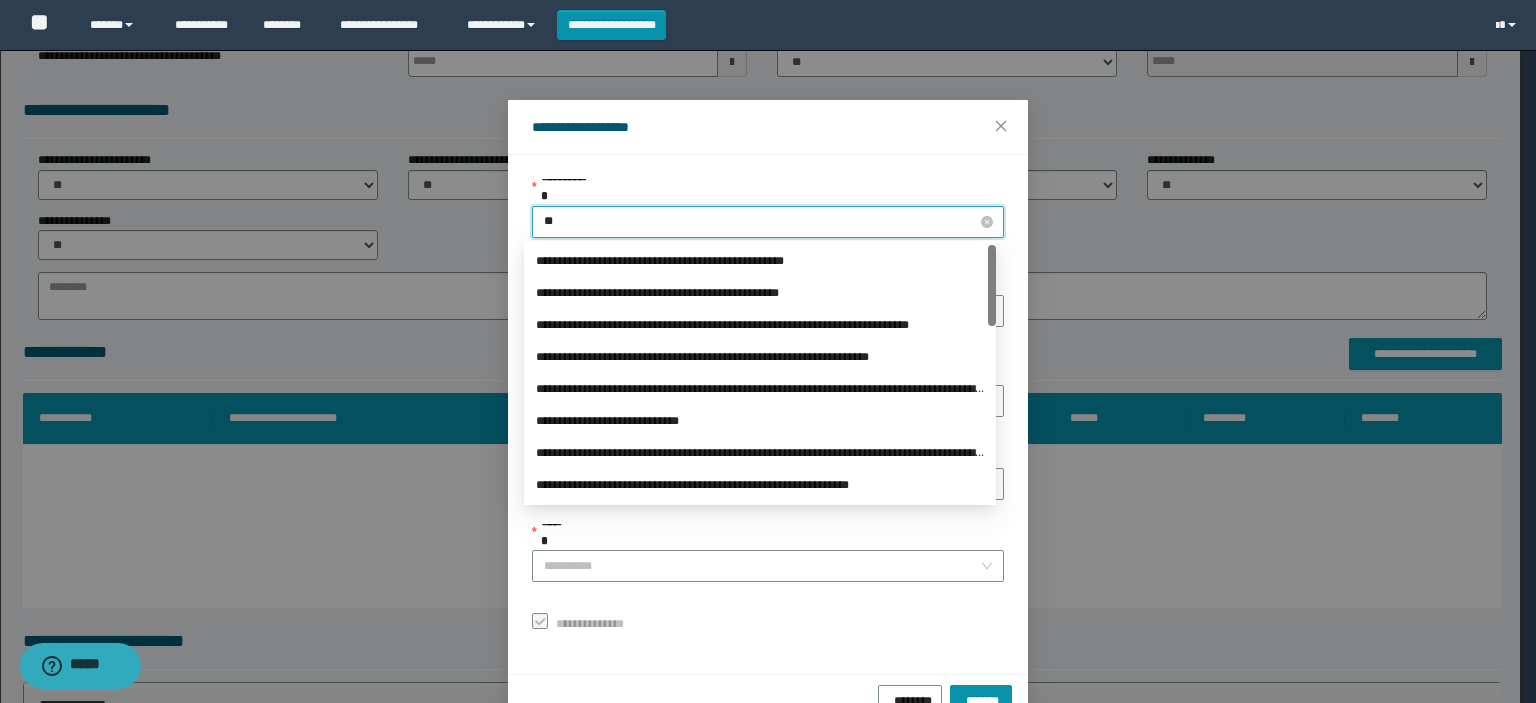 type on "***" 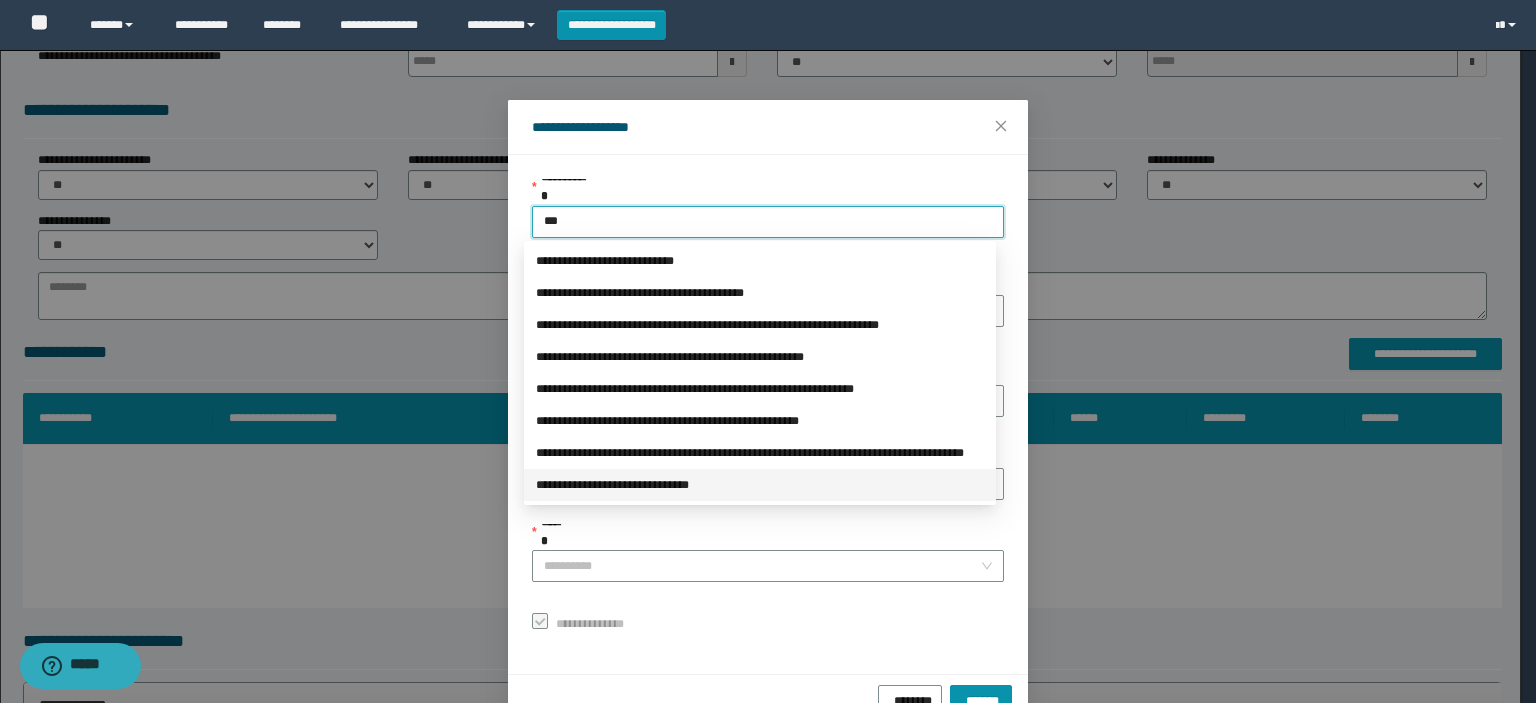 click on "**********" at bounding box center (760, 485) 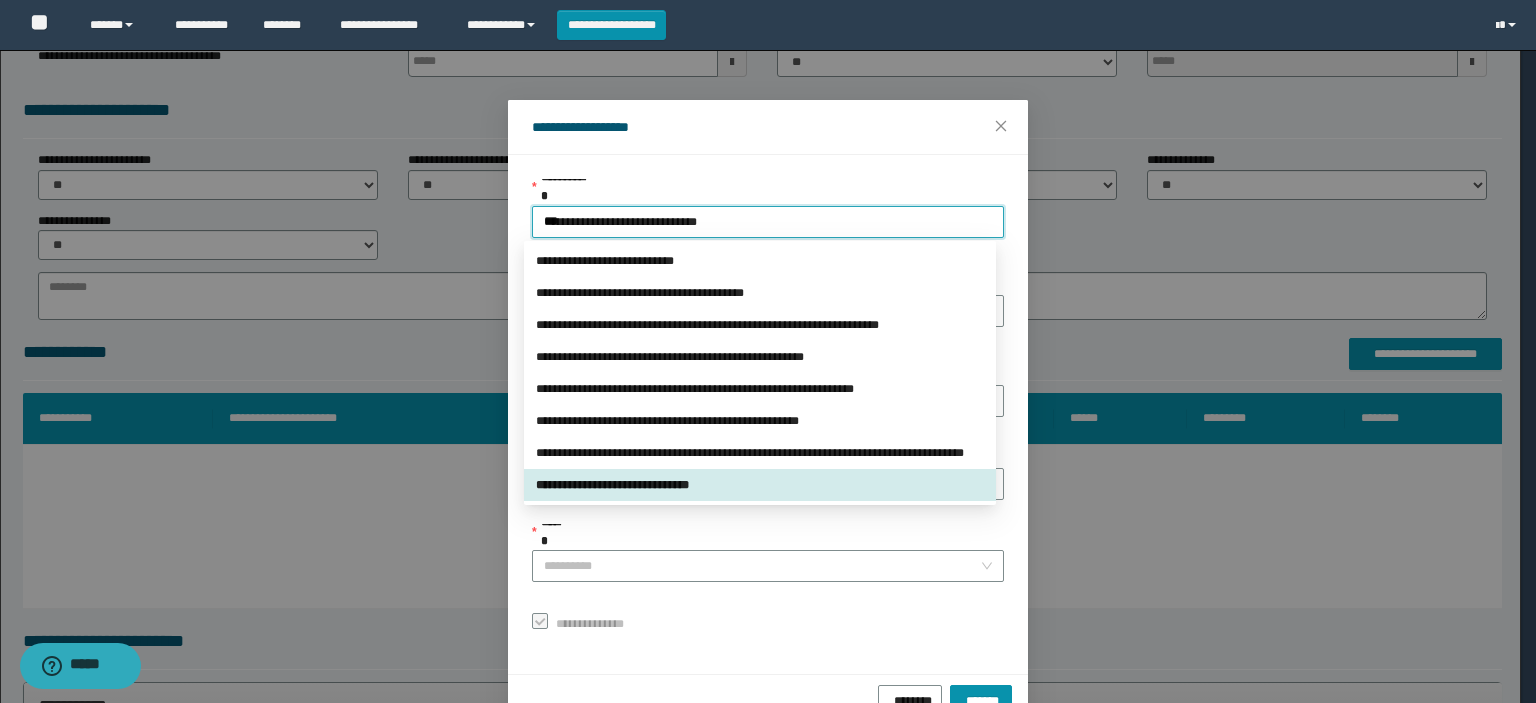 type 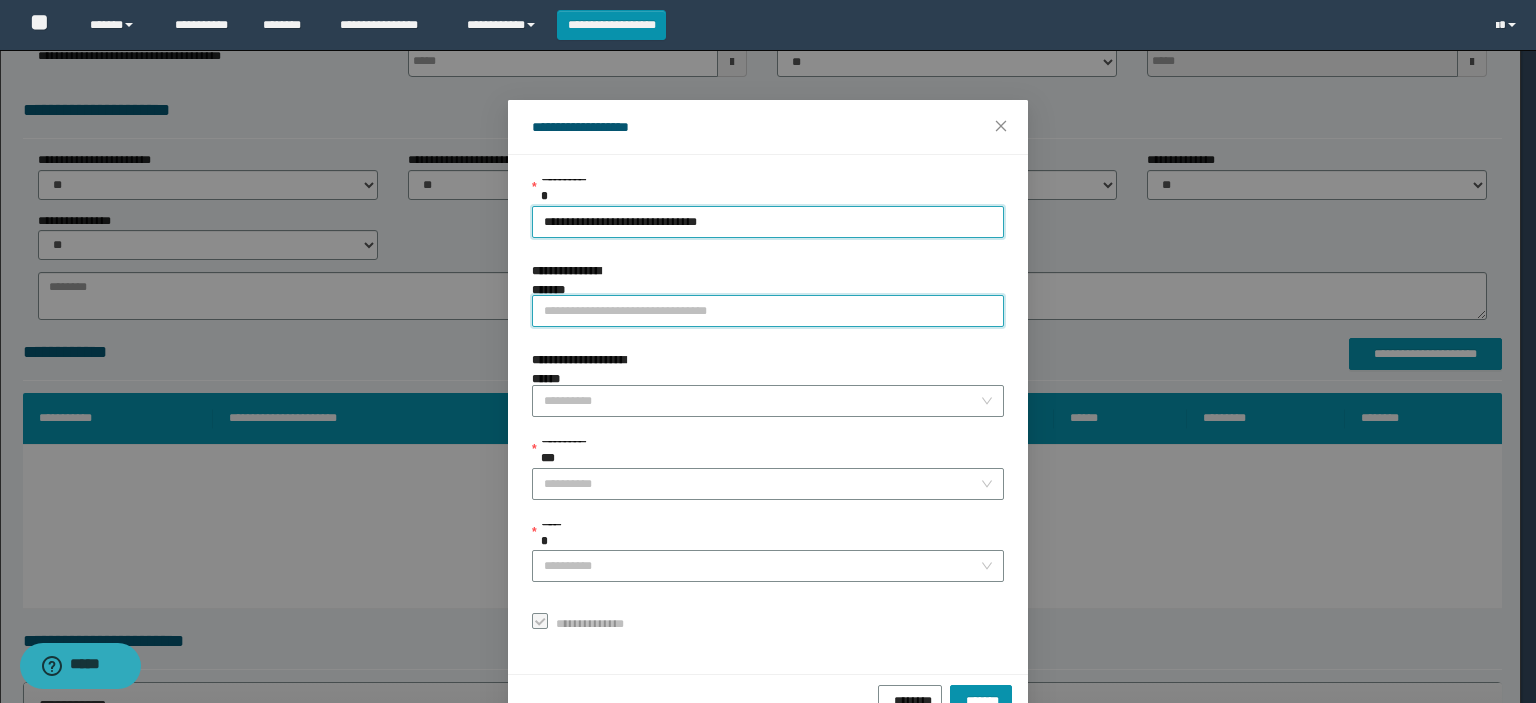 click on "**********" at bounding box center (768, 311) 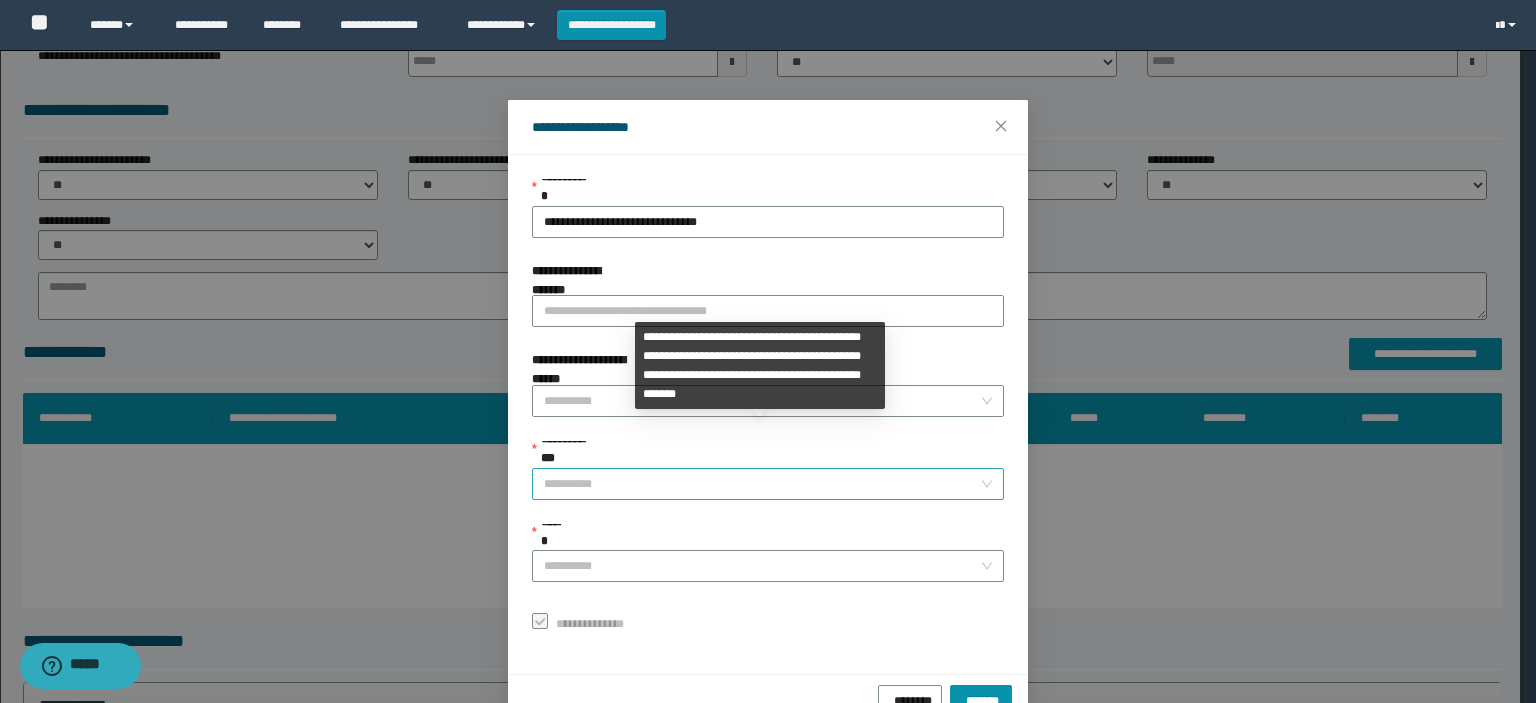 click on "**********" at bounding box center [762, 484] 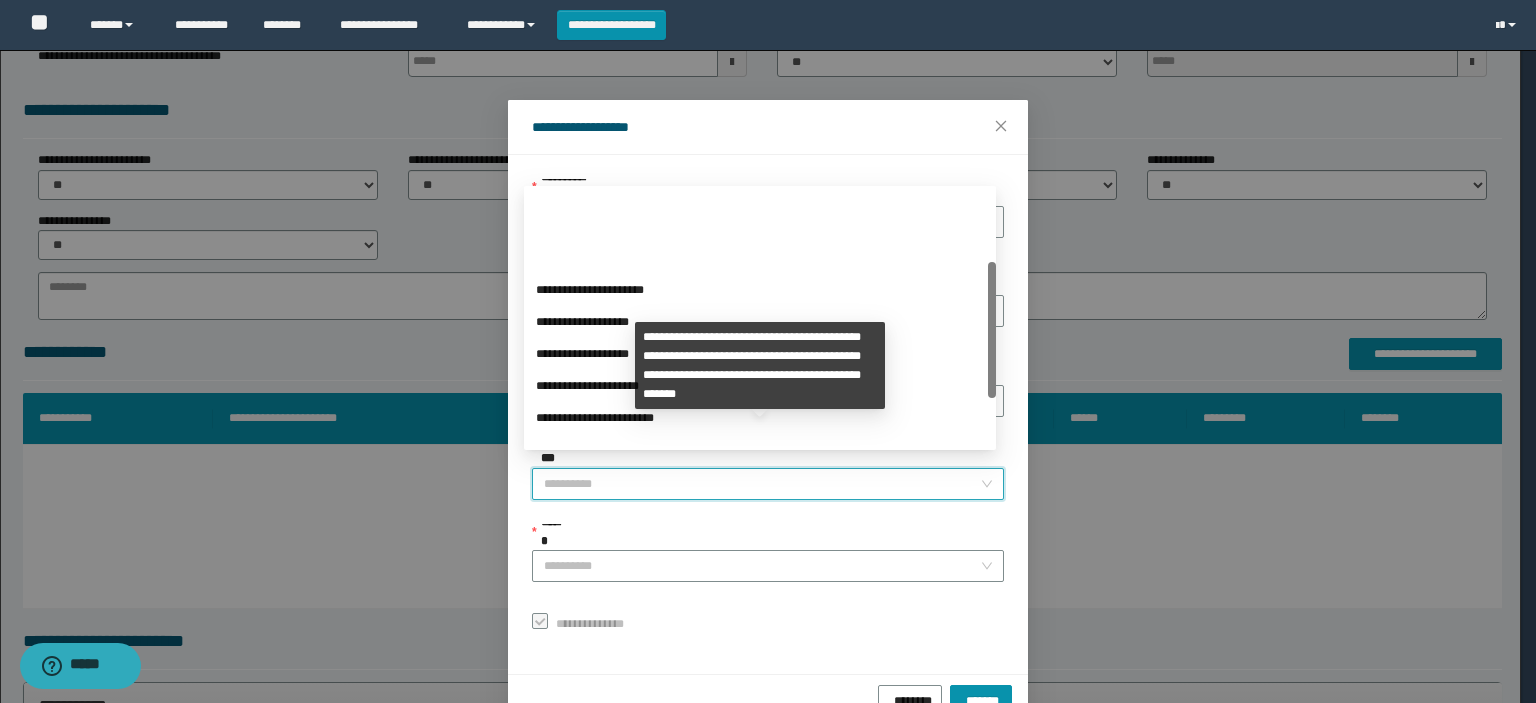 scroll, scrollTop: 224, scrollLeft: 0, axis: vertical 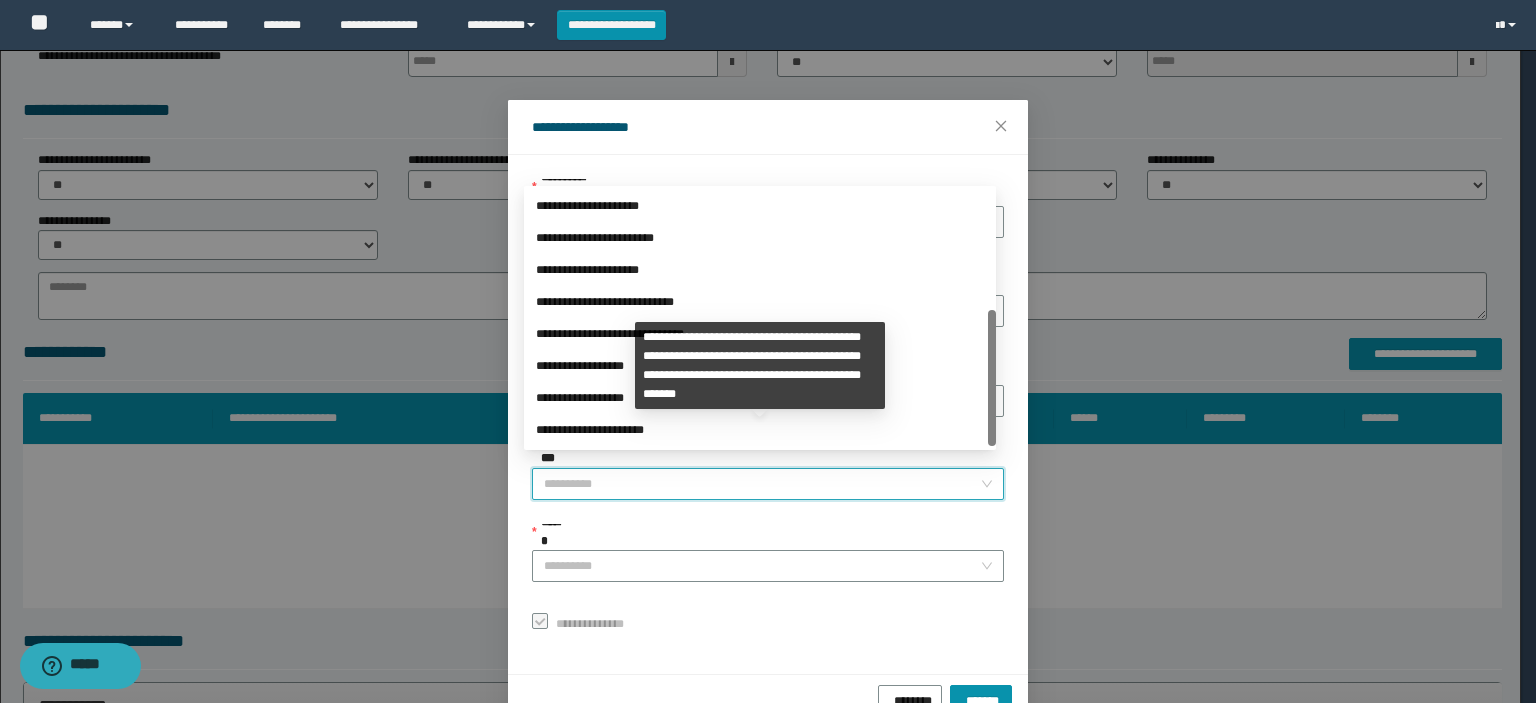 drag, startPoint x: 988, startPoint y: 295, endPoint x: 520, endPoint y: 448, distance: 492.37485 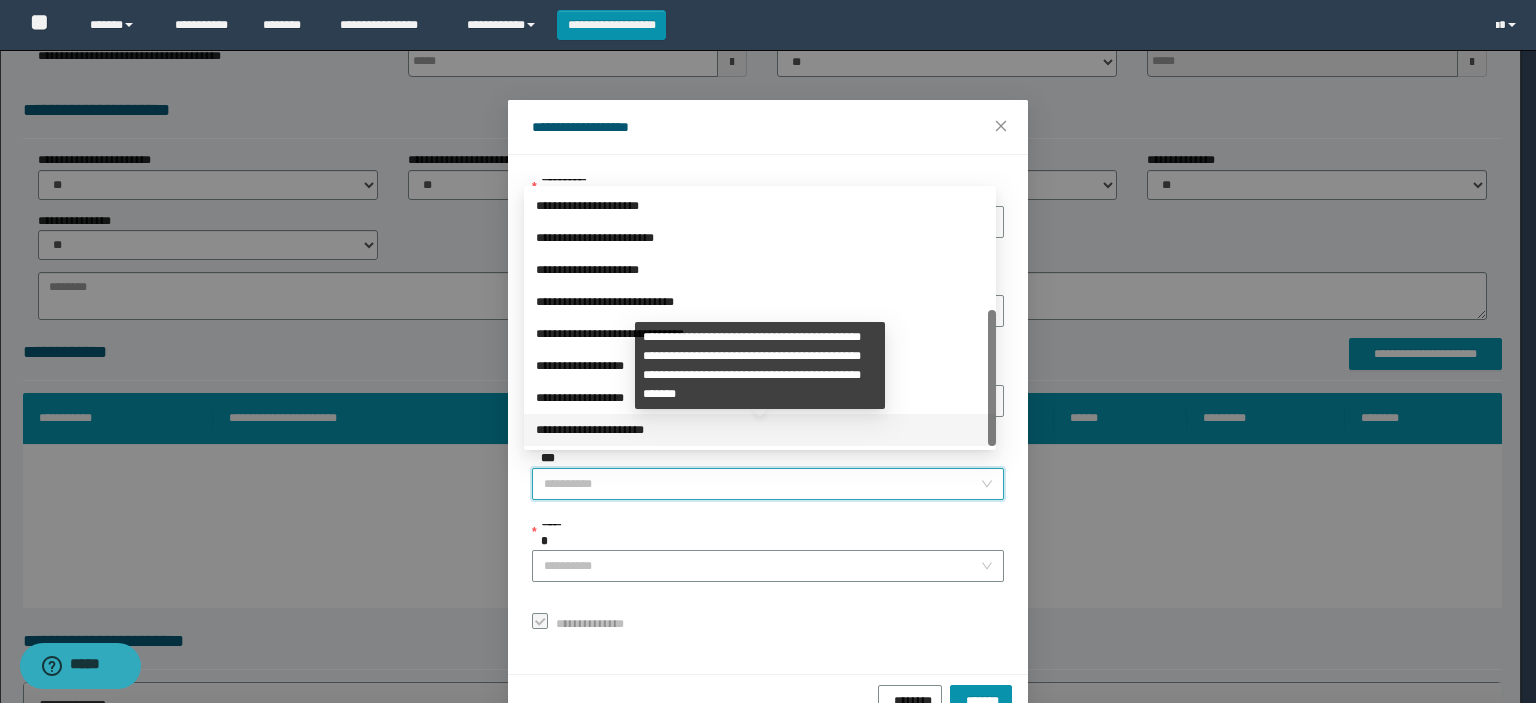 click on "**********" at bounding box center (760, 430) 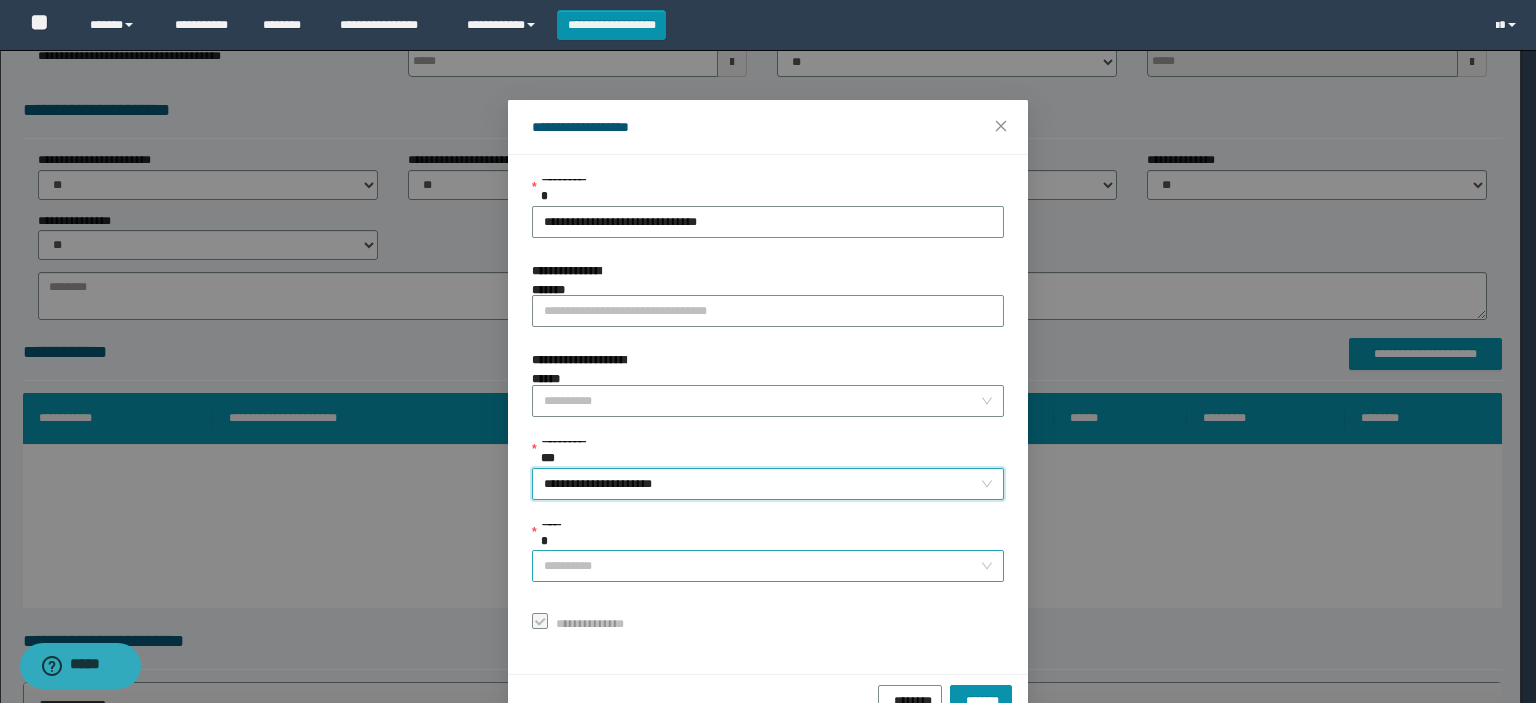 click on "******" at bounding box center (762, 566) 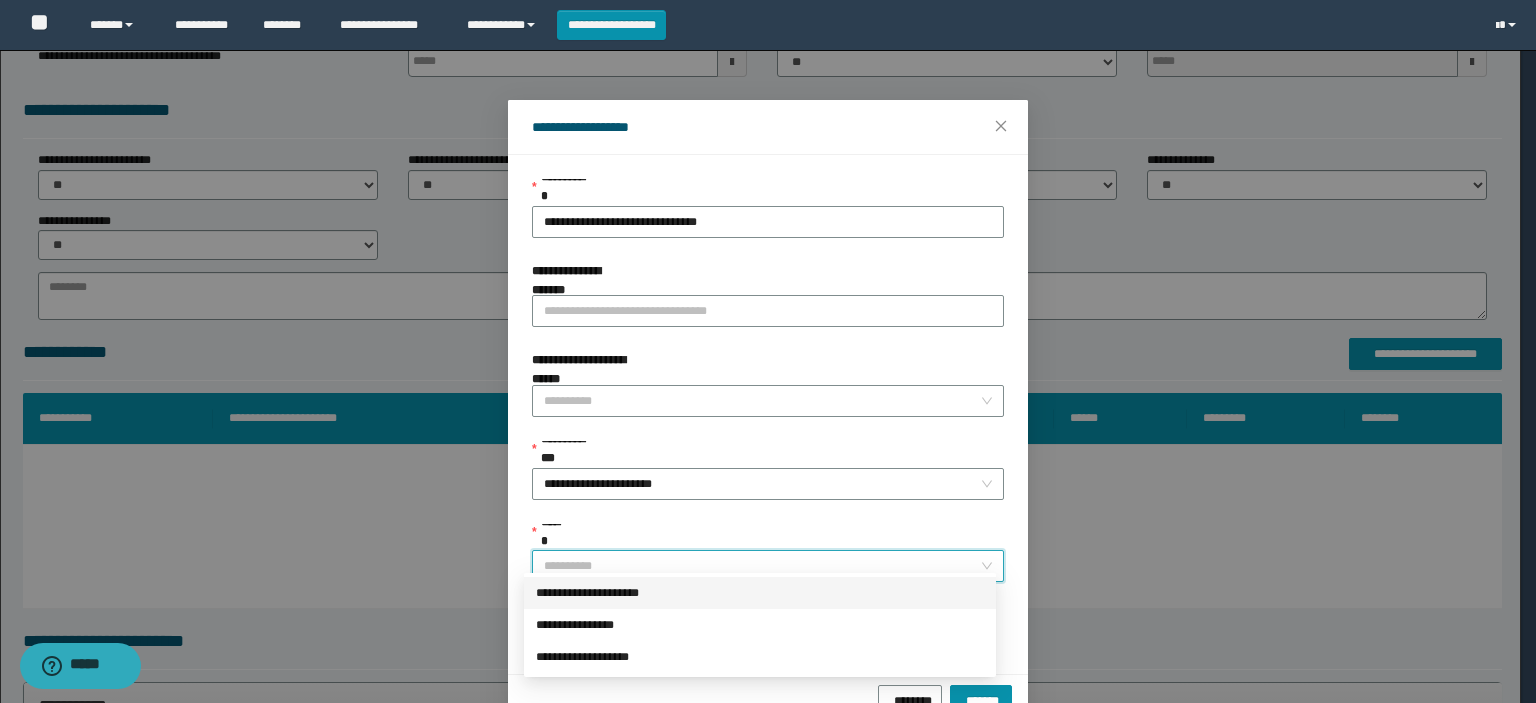 click on "**********" at bounding box center [760, 593] 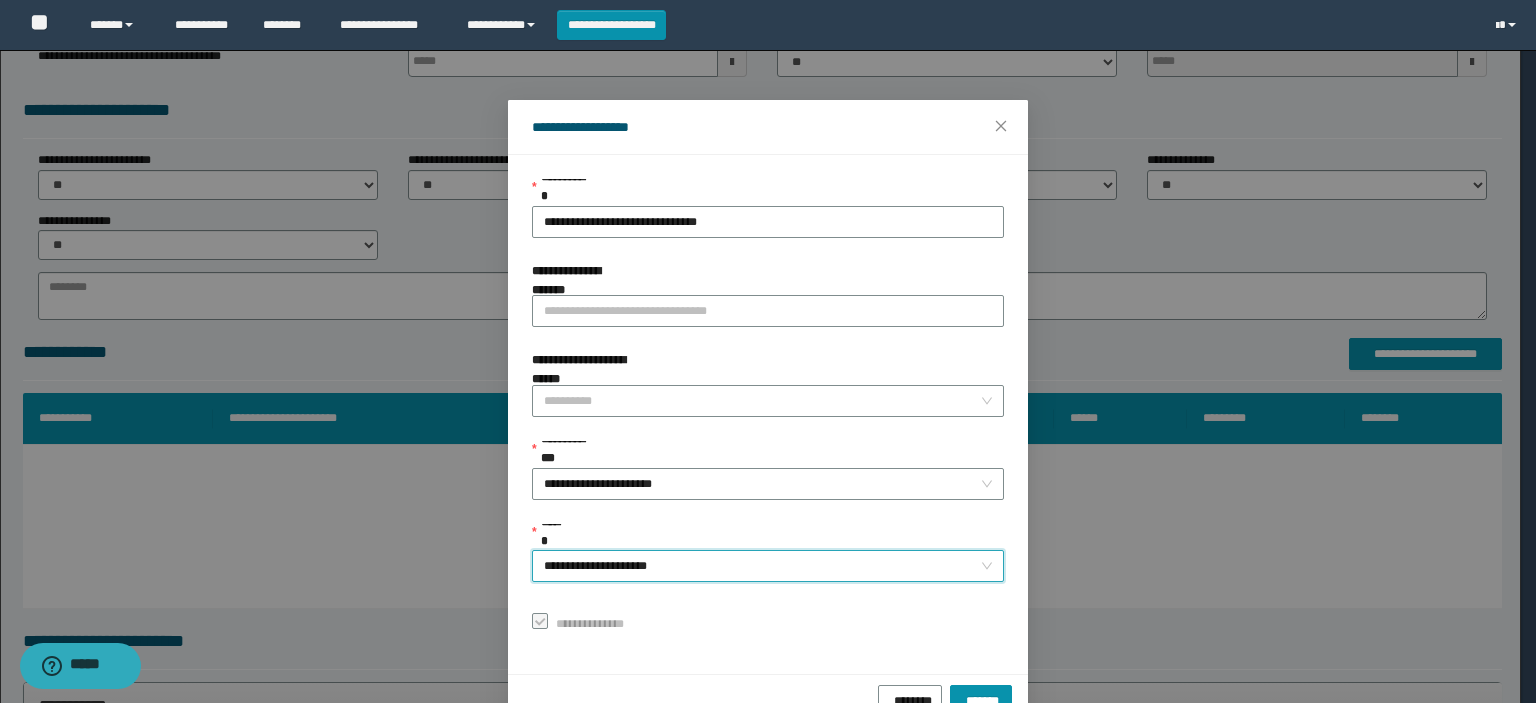 scroll, scrollTop: 47, scrollLeft: 0, axis: vertical 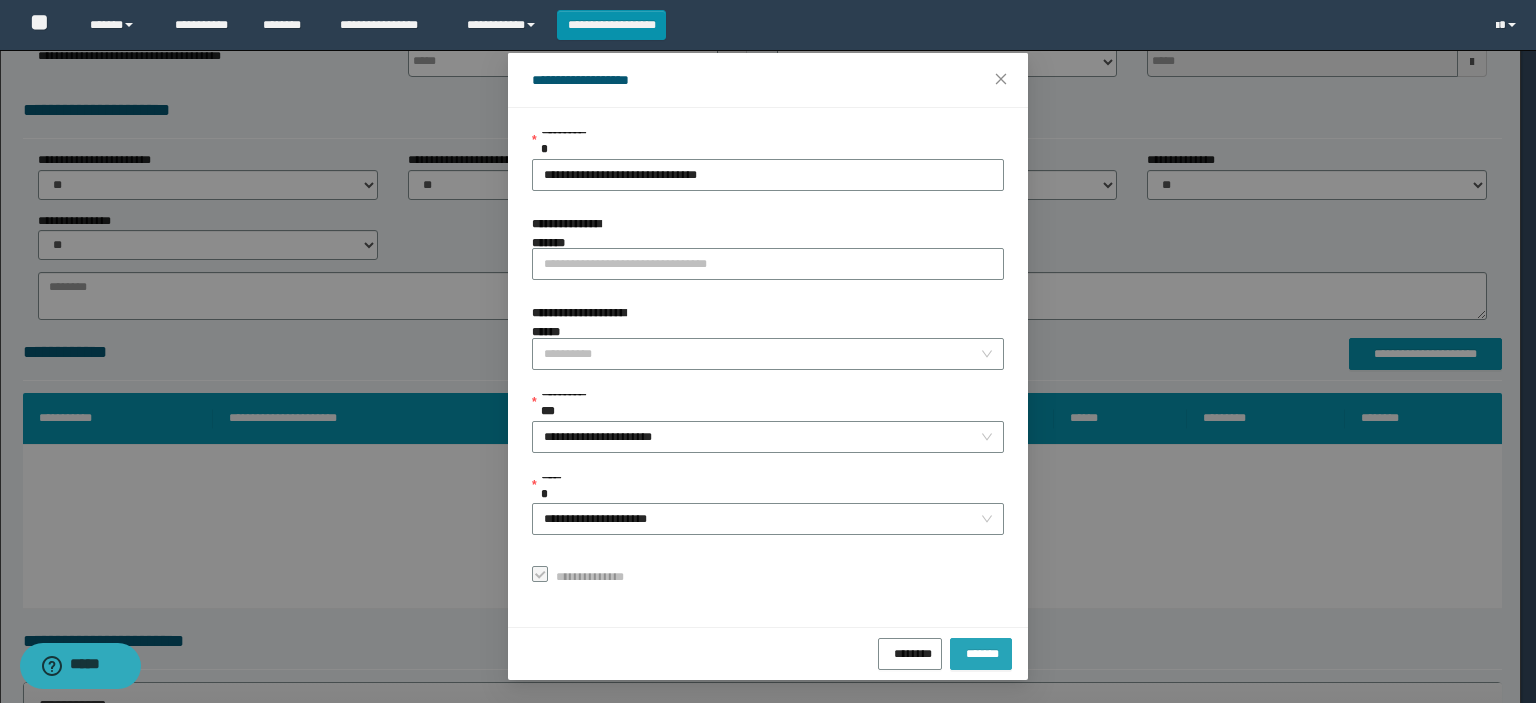 click on "*******" at bounding box center (981, 651) 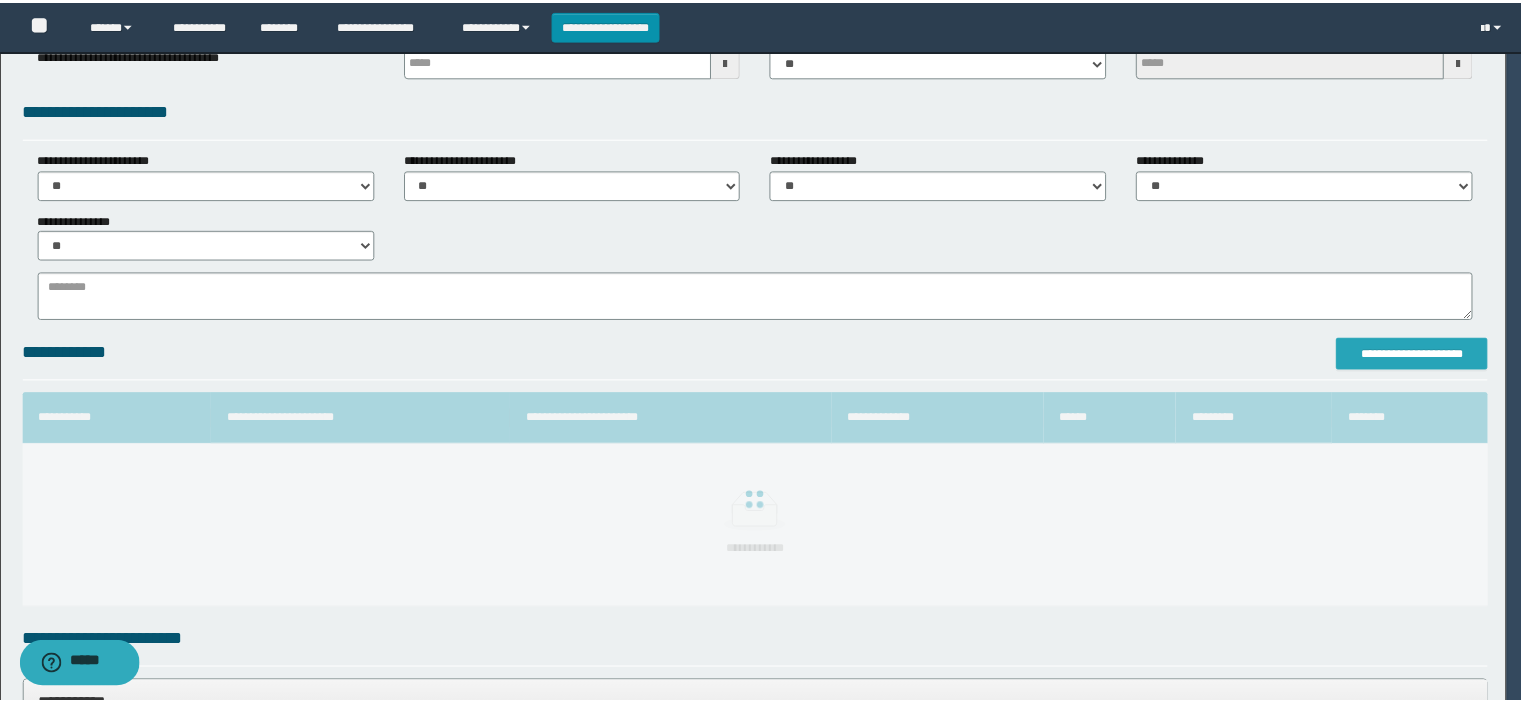 scroll, scrollTop: 0, scrollLeft: 0, axis: both 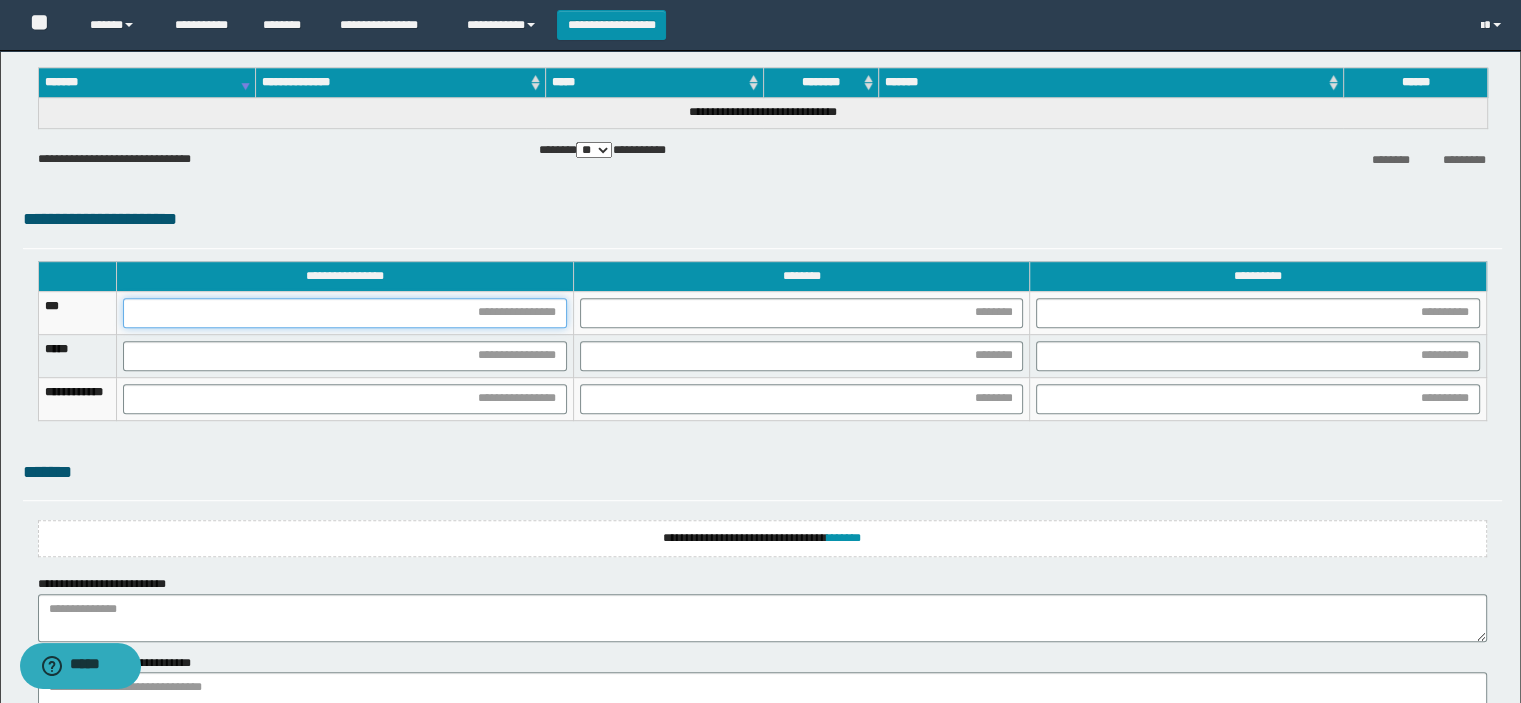 click at bounding box center [345, 313] 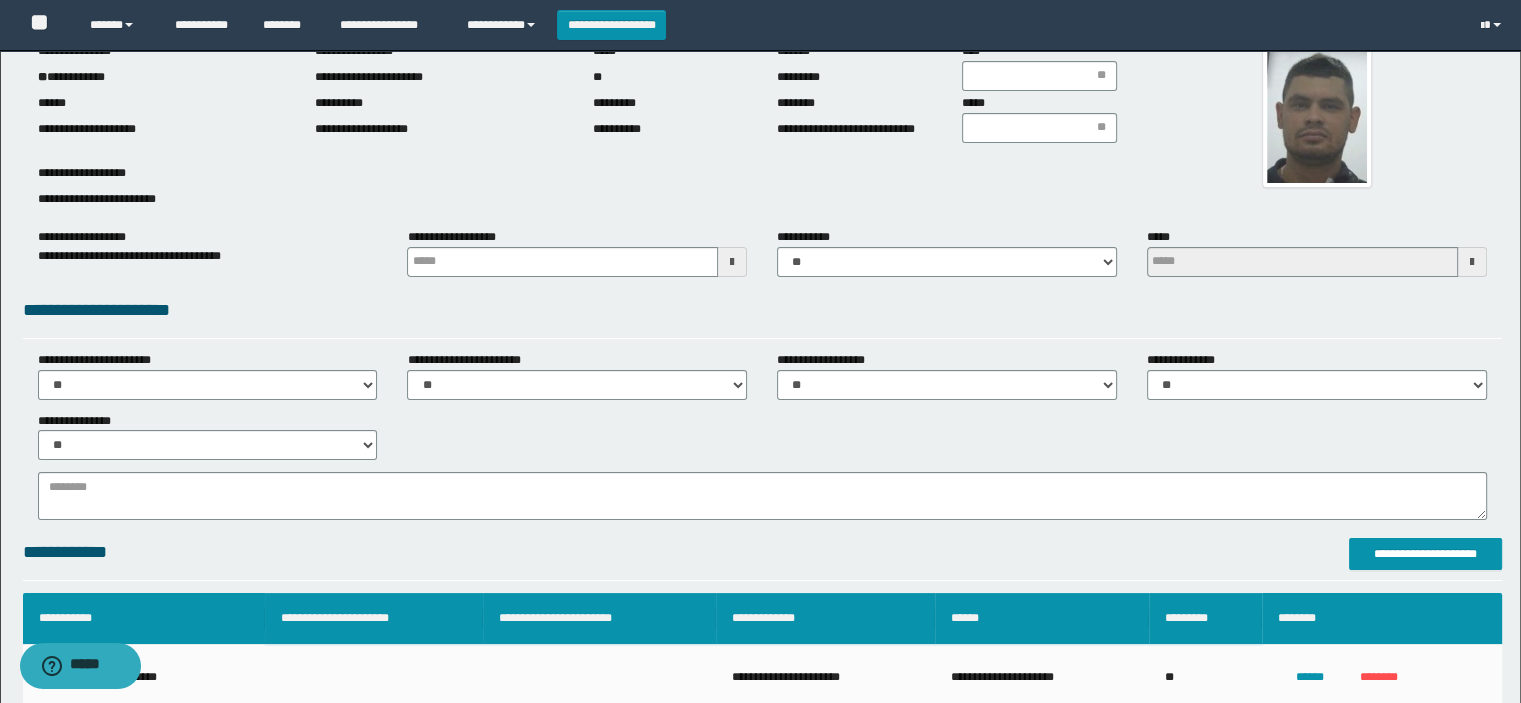 scroll, scrollTop: 0, scrollLeft: 0, axis: both 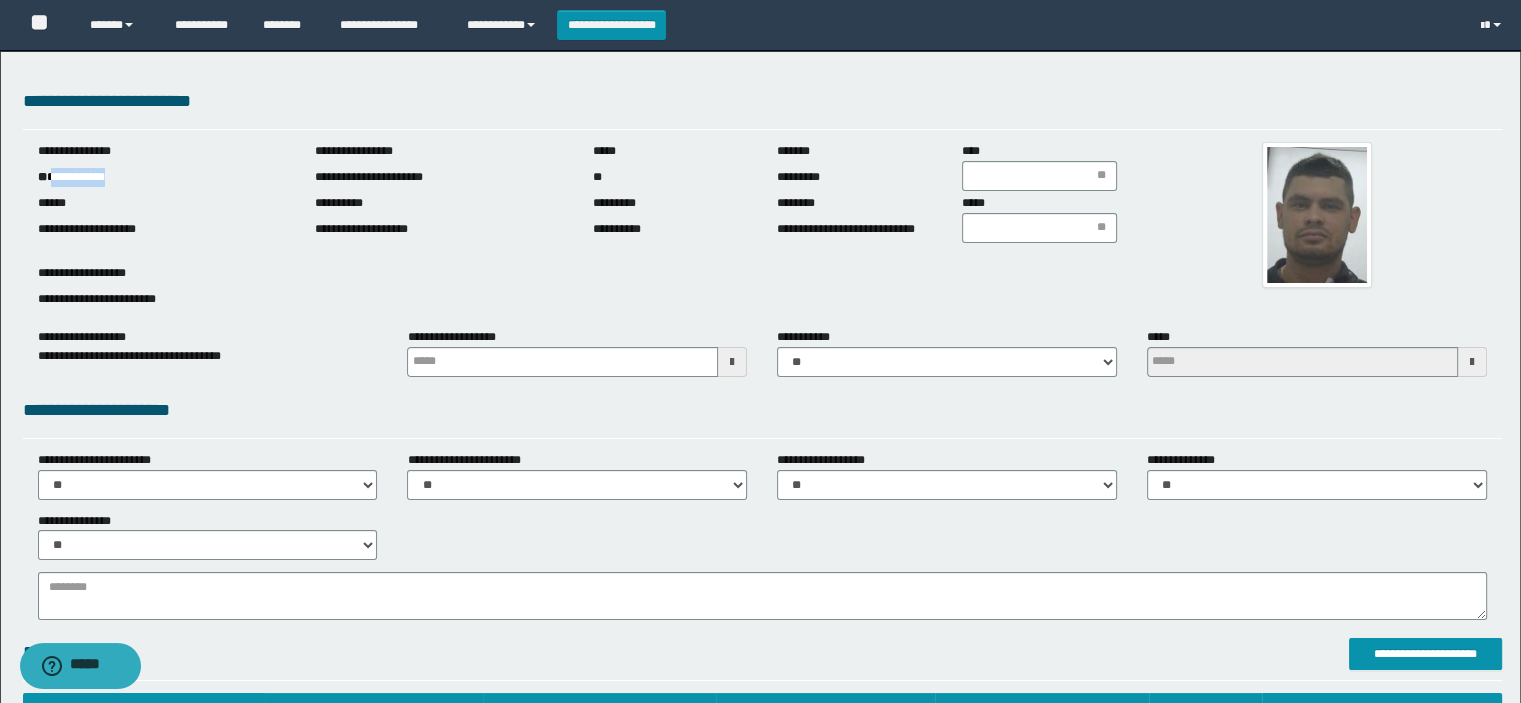 drag, startPoint x: 54, startPoint y: 175, endPoint x: 144, endPoint y: 187, distance: 90.79648 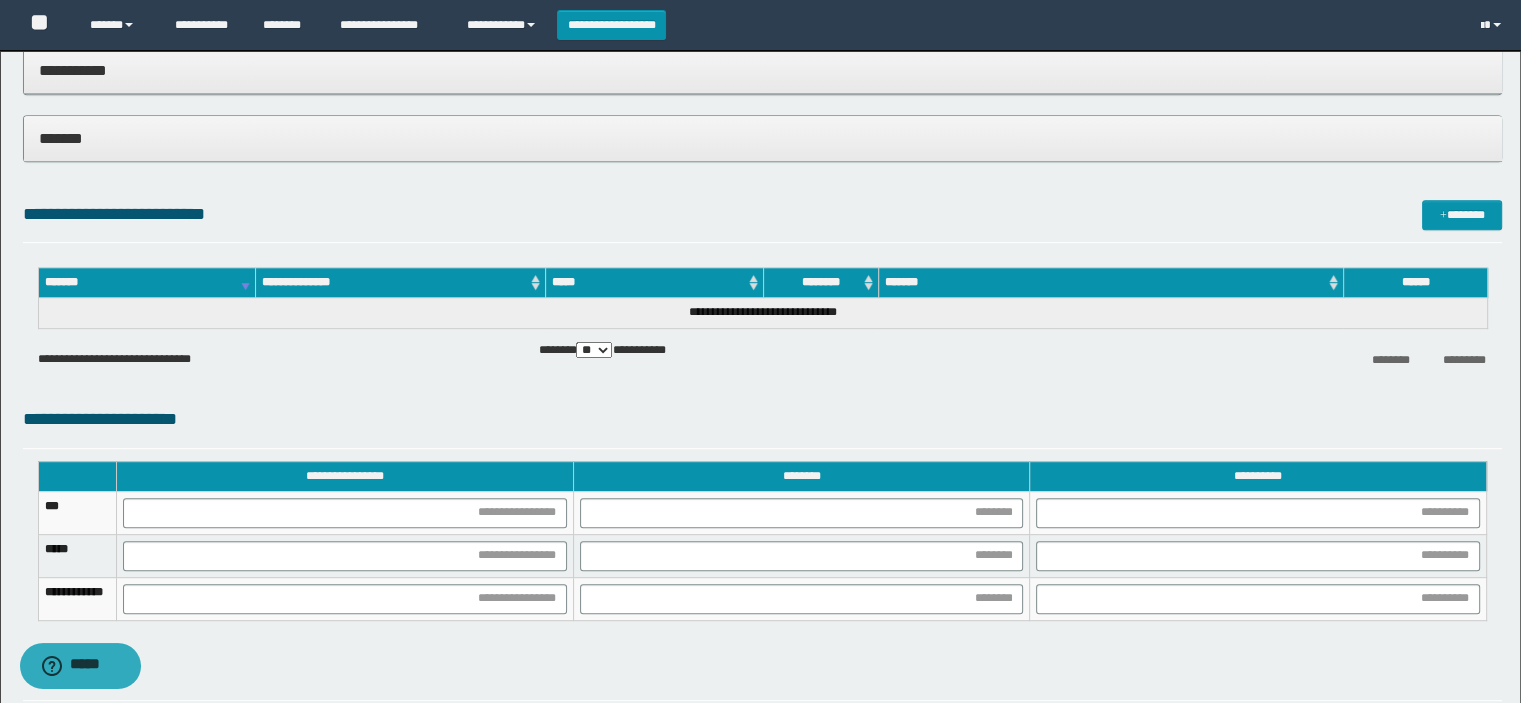 scroll, scrollTop: 1000, scrollLeft: 0, axis: vertical 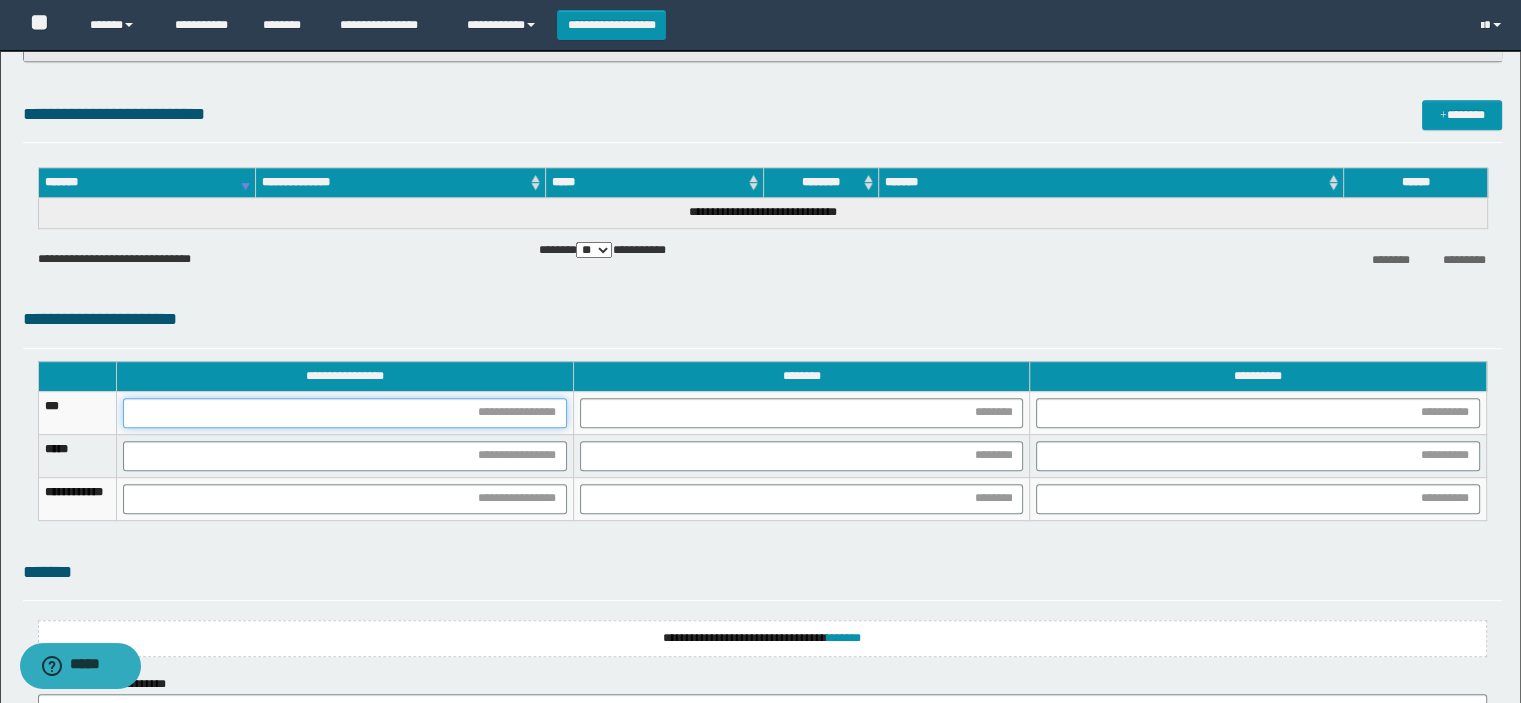 click at bounding box center [345, 413] 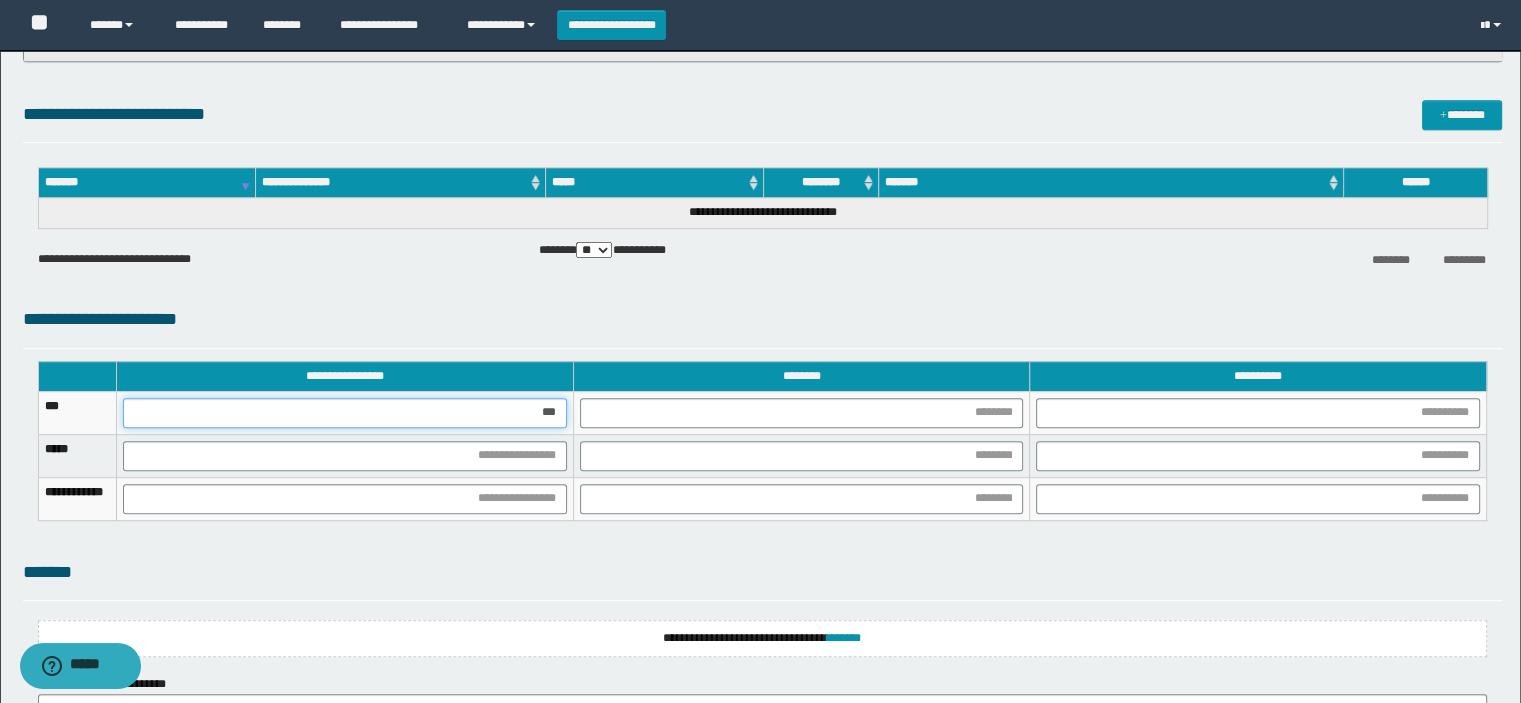 type on "****" 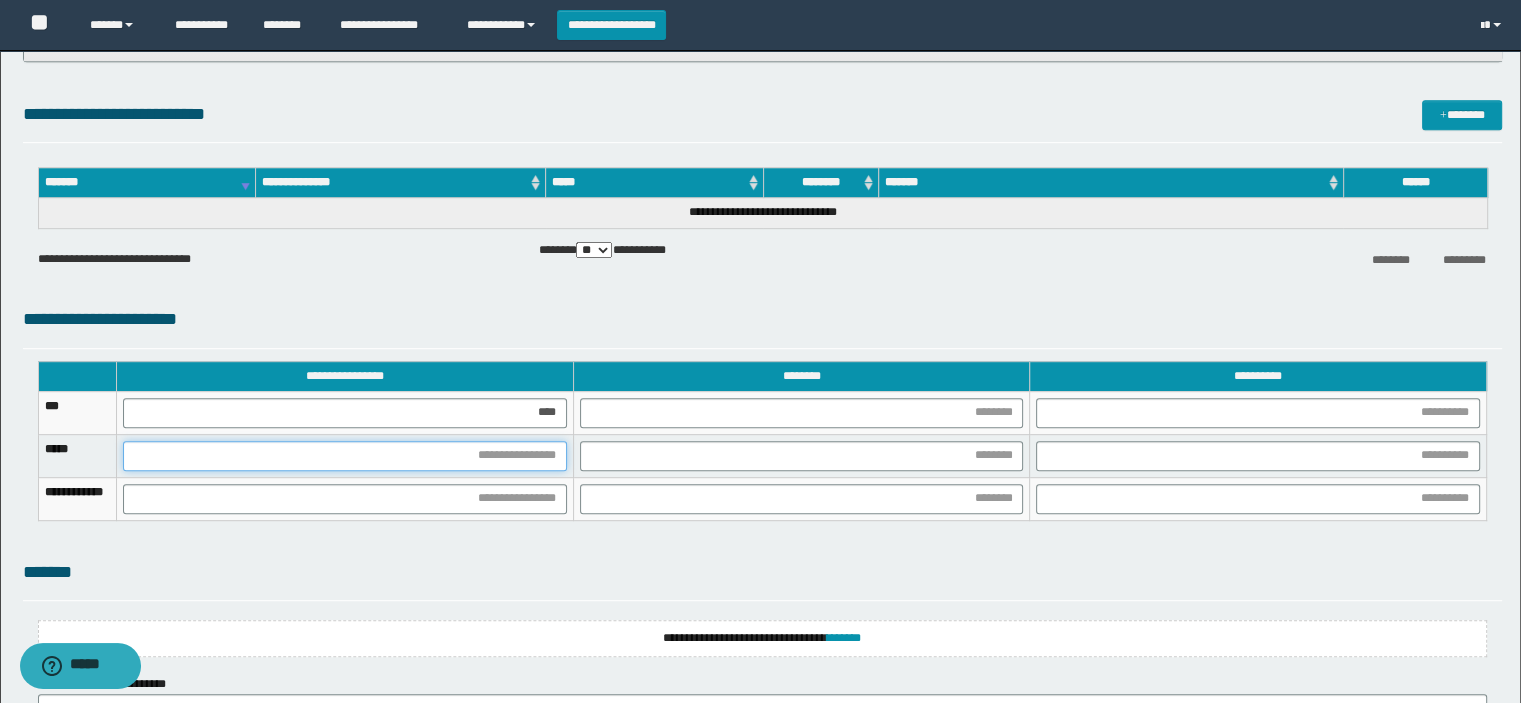 click at bounding box center (345, 456) 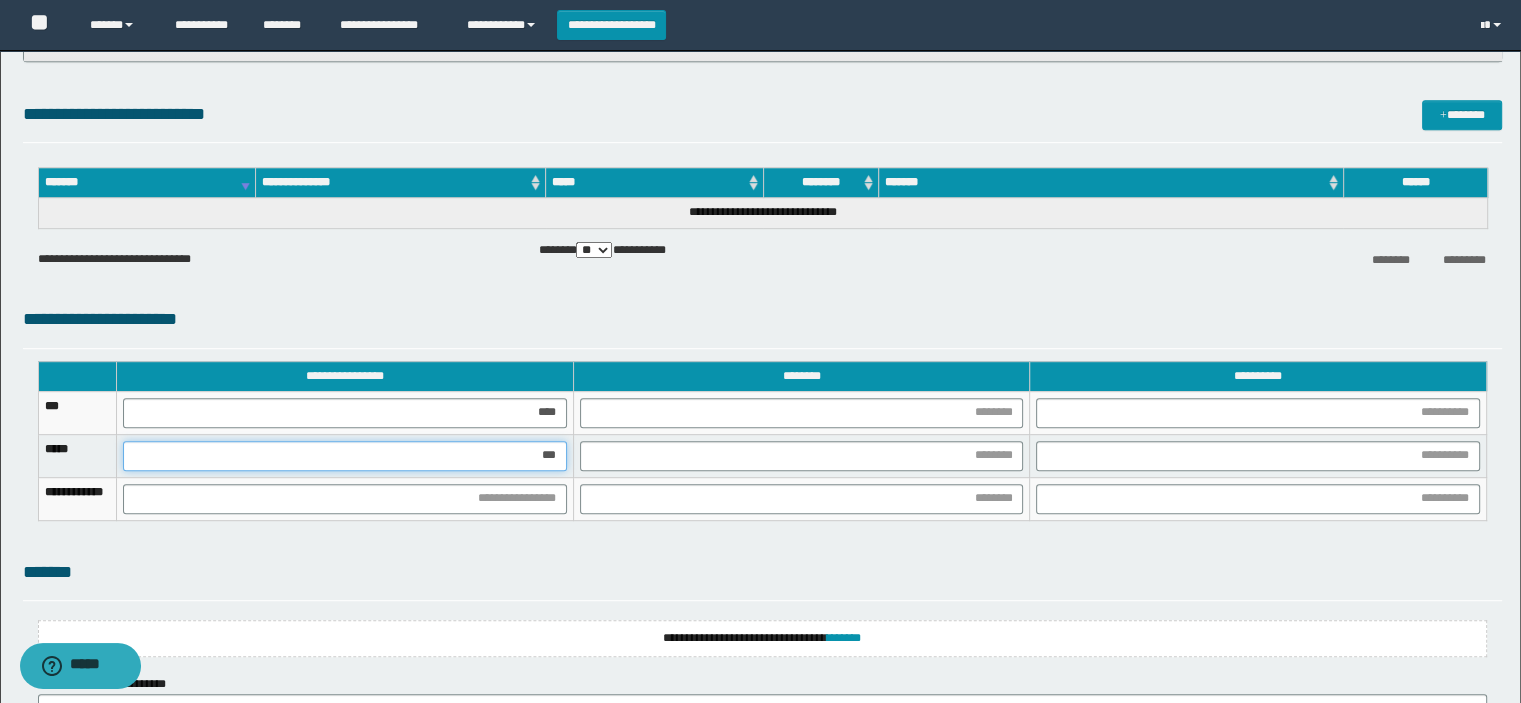 type on "****" 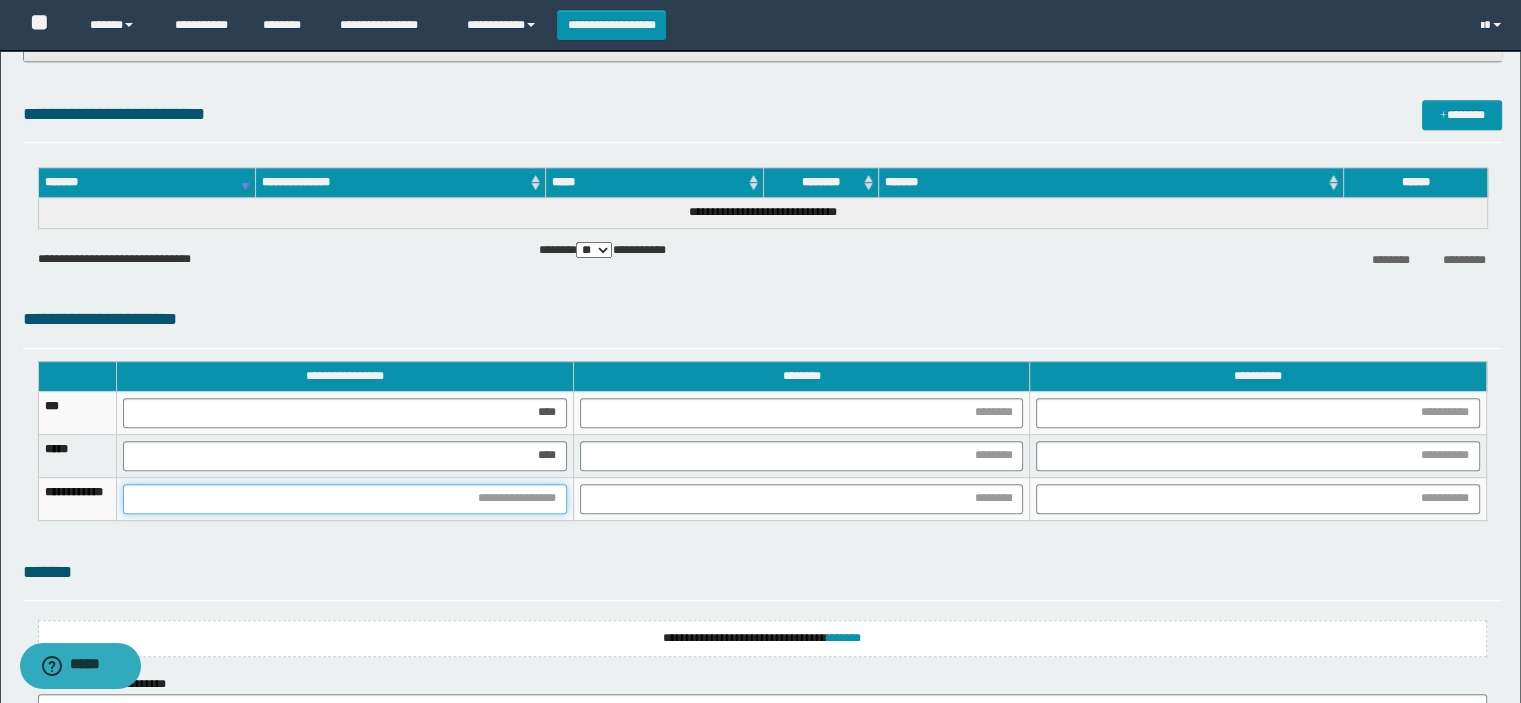 click at bounding box center (345, 499) 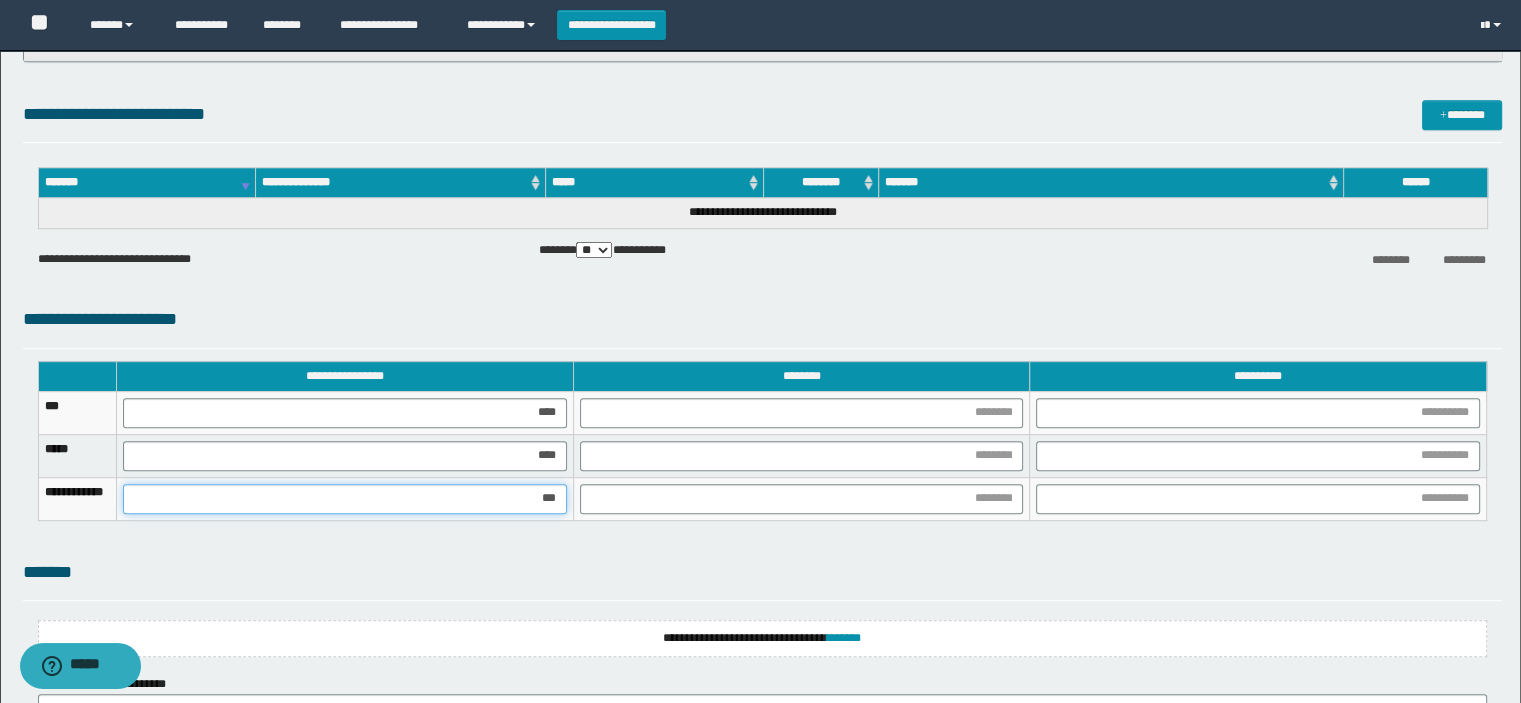 type on "****" 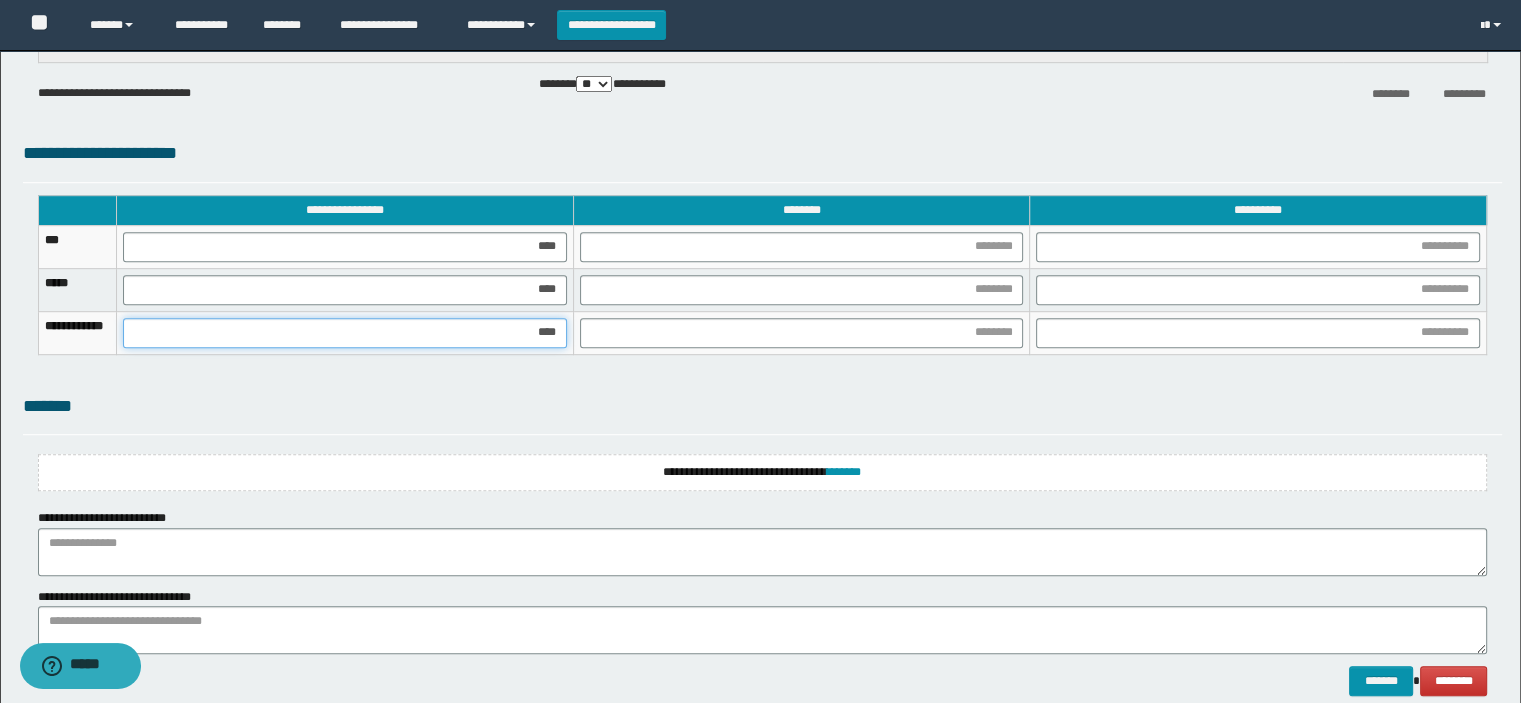 scroll, scrollTop: 1066, scrollLeft: 0, axis: vertical 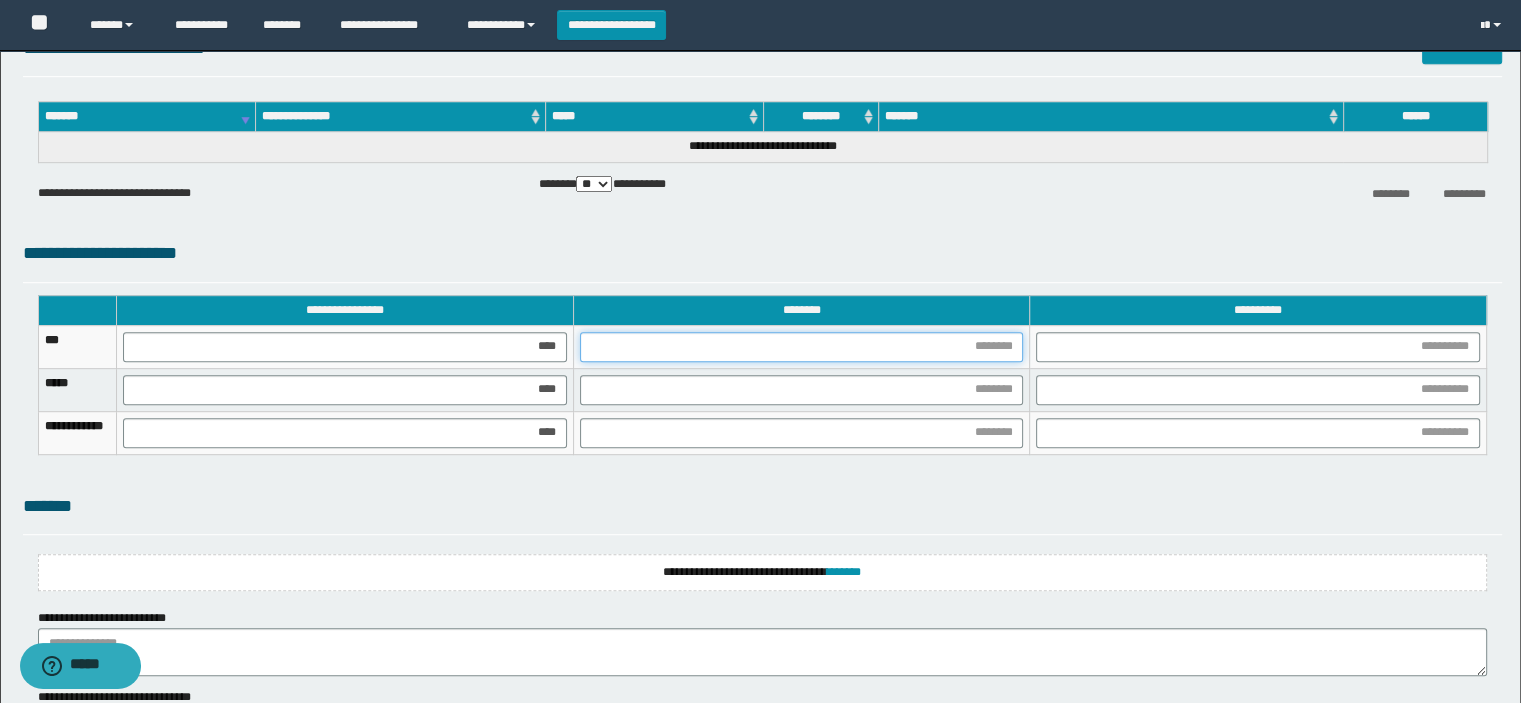 click at bounding box center (802, 347) 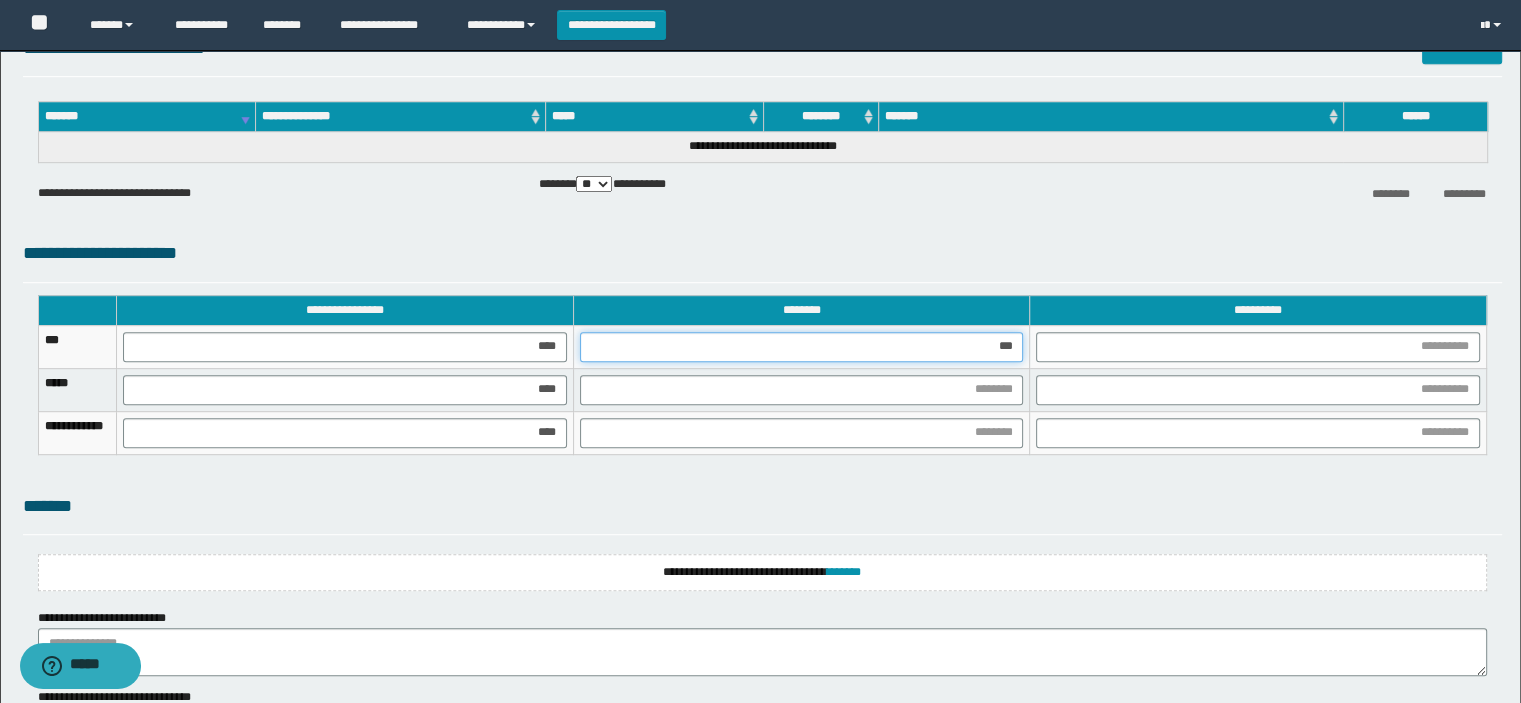 type on "****" 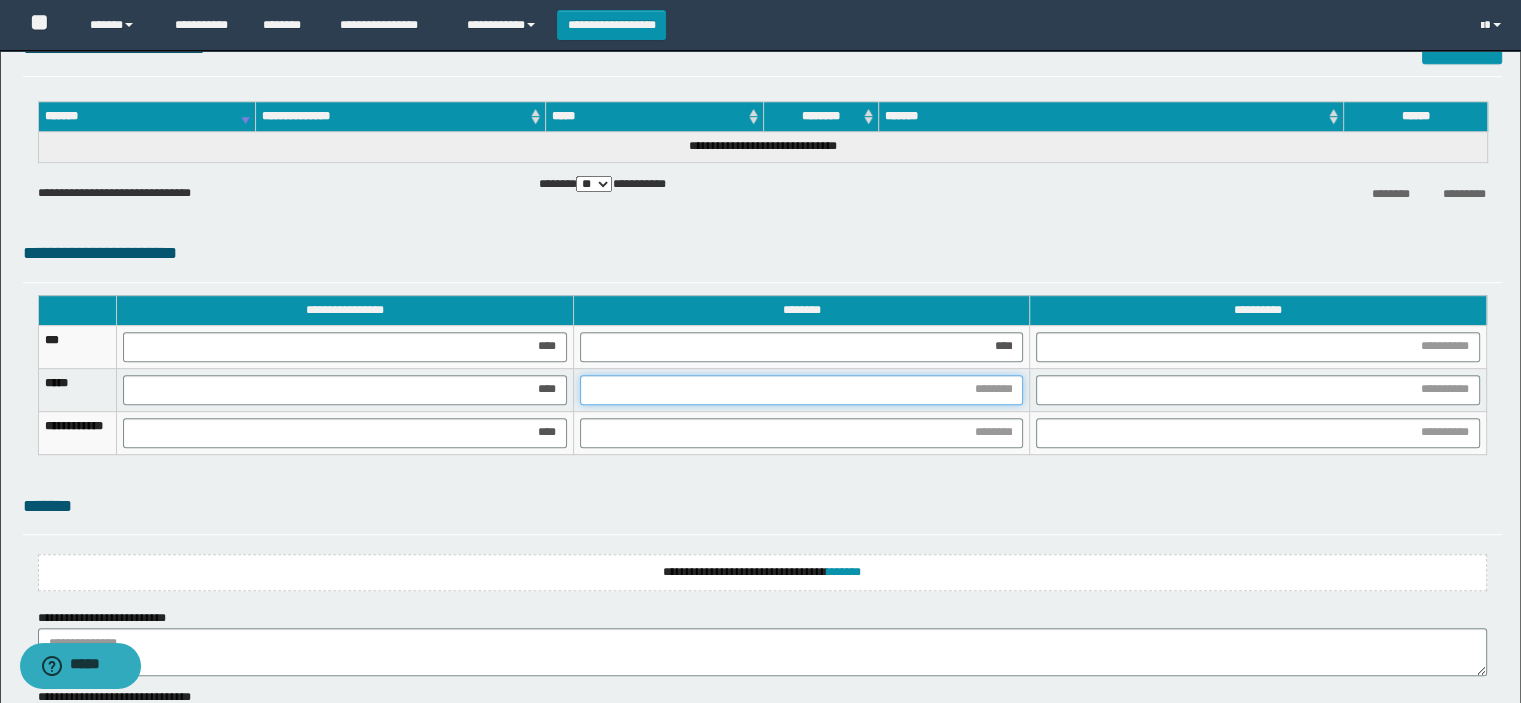 click at bounding box center [802, 390] 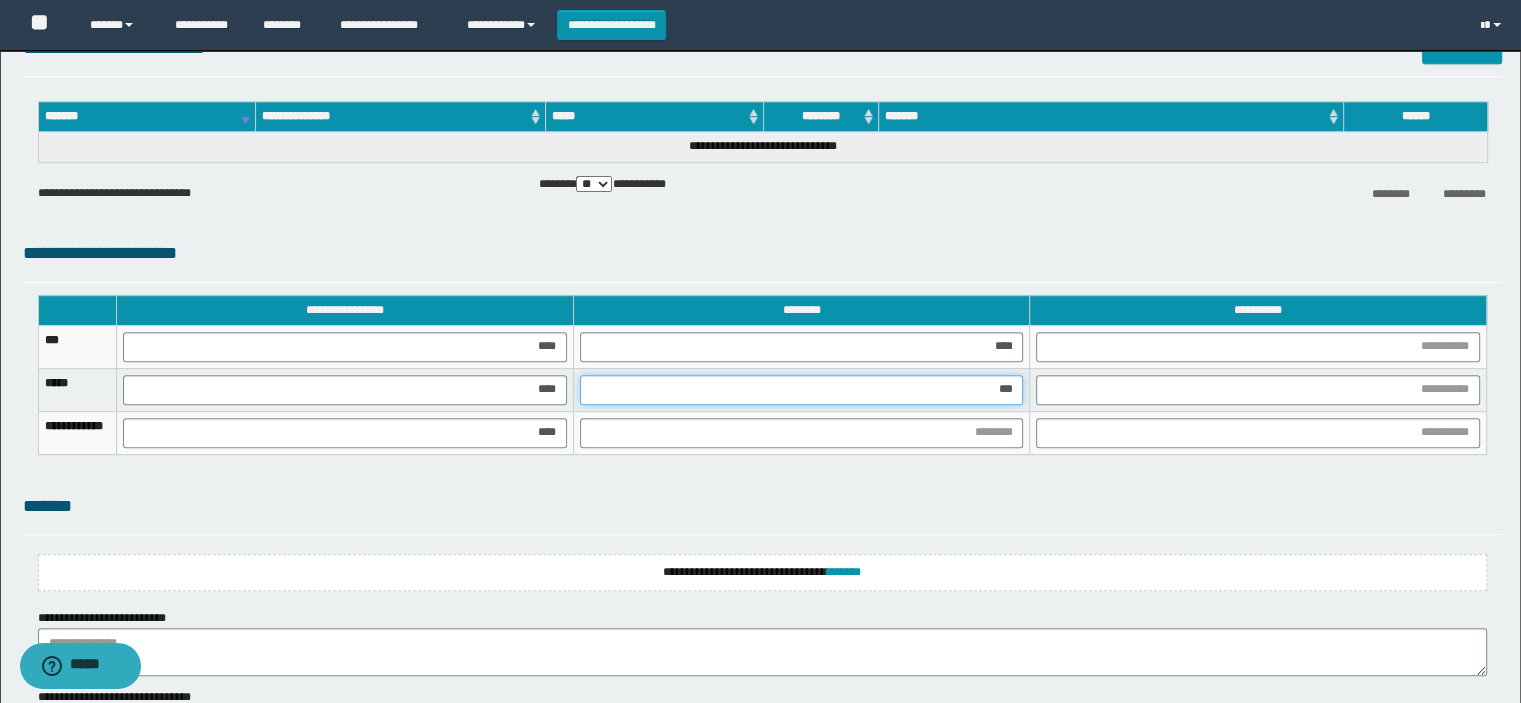 type on "****" 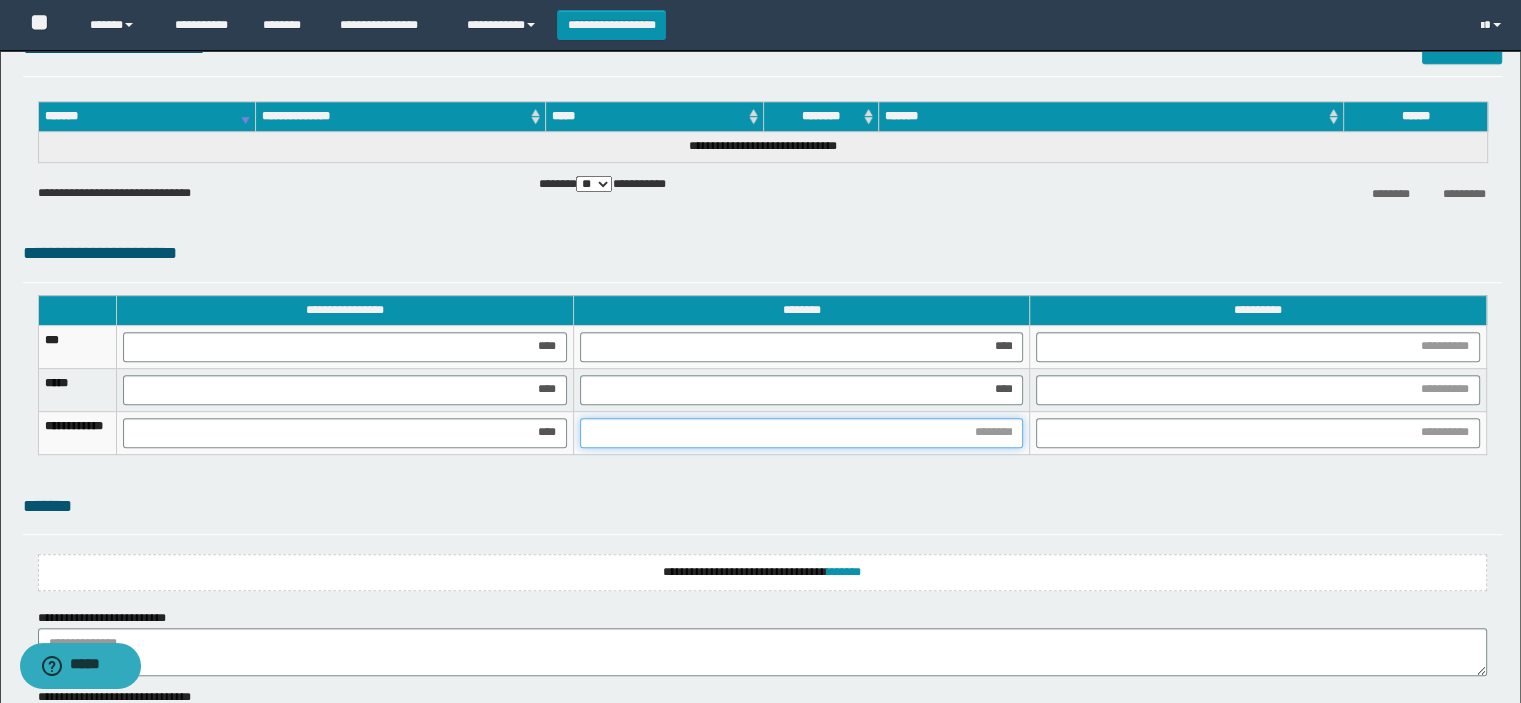 click at bounding box center [802, 433] 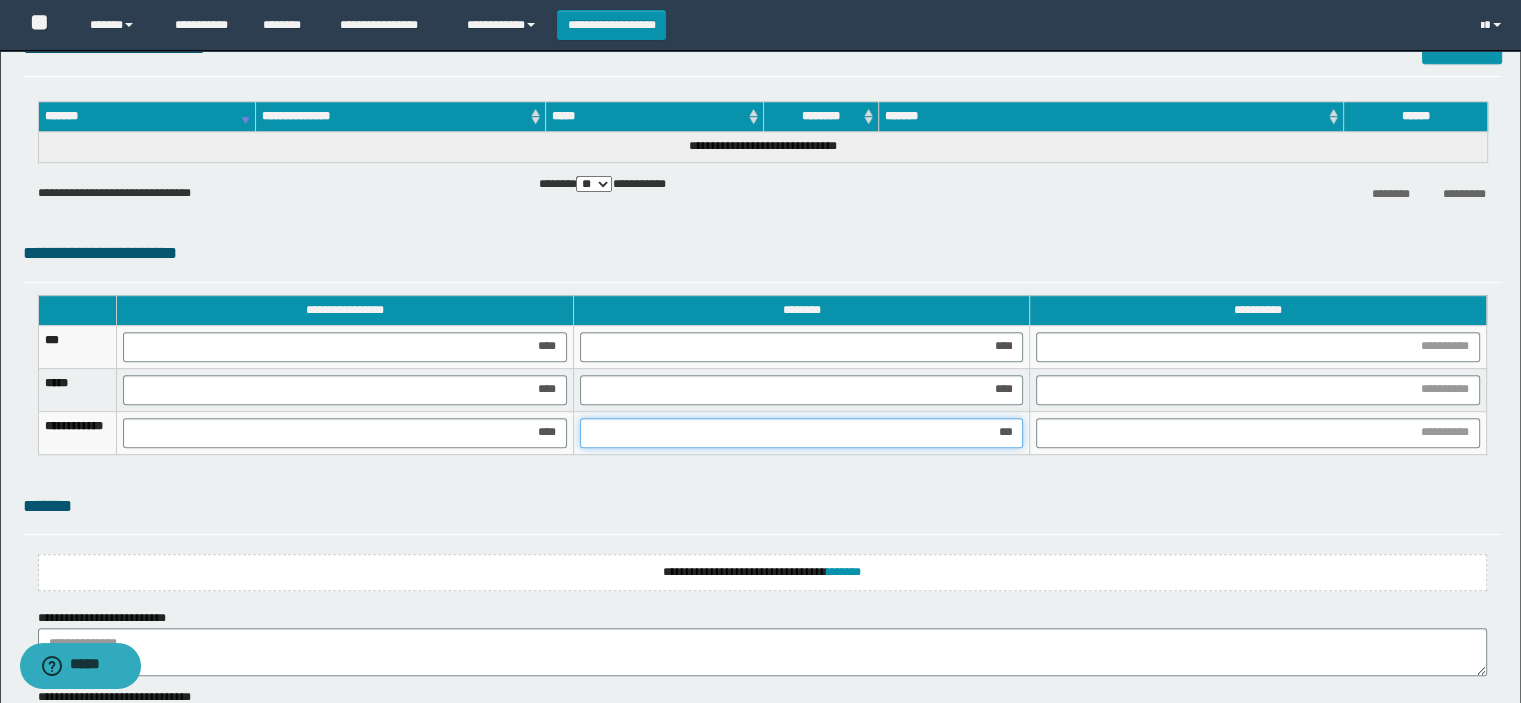 type on "****" 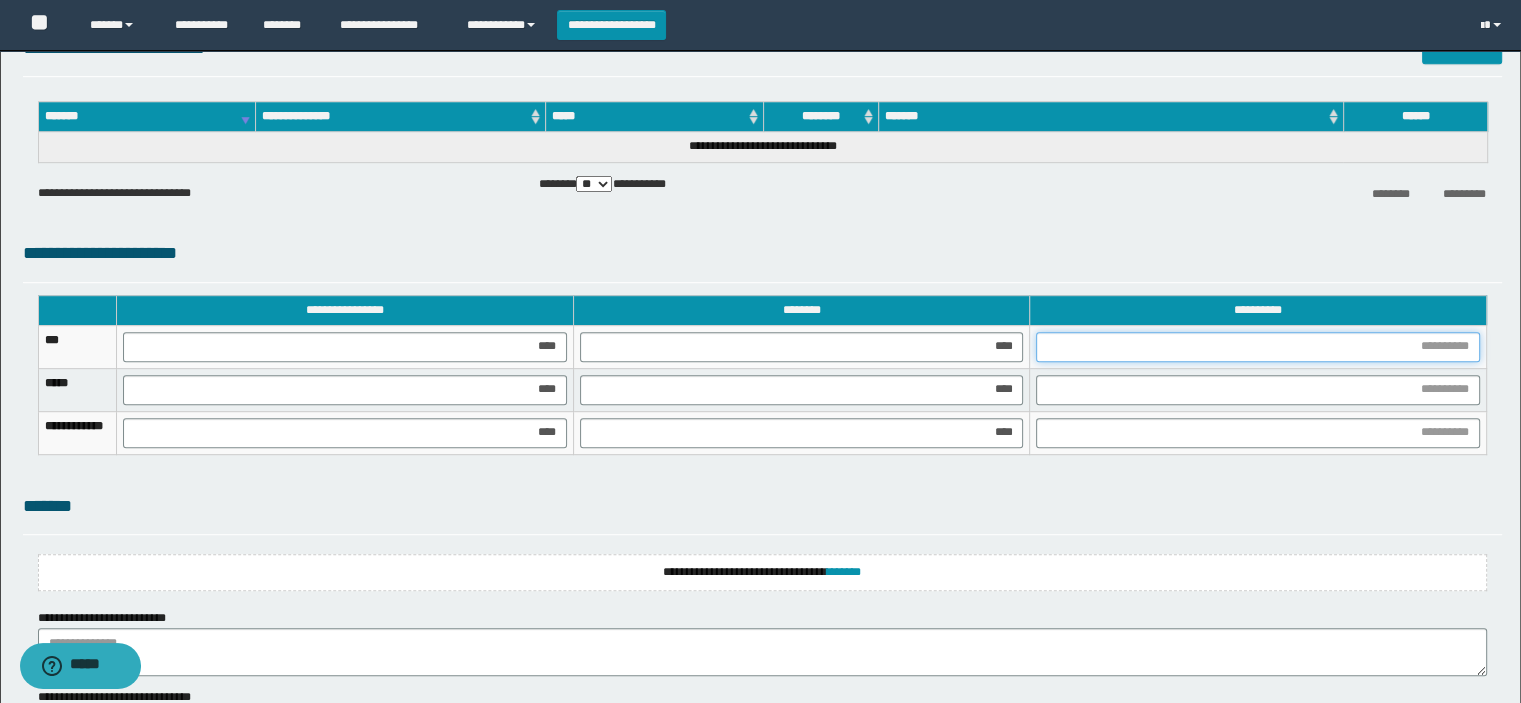 click at bounding box center [1258, 347] 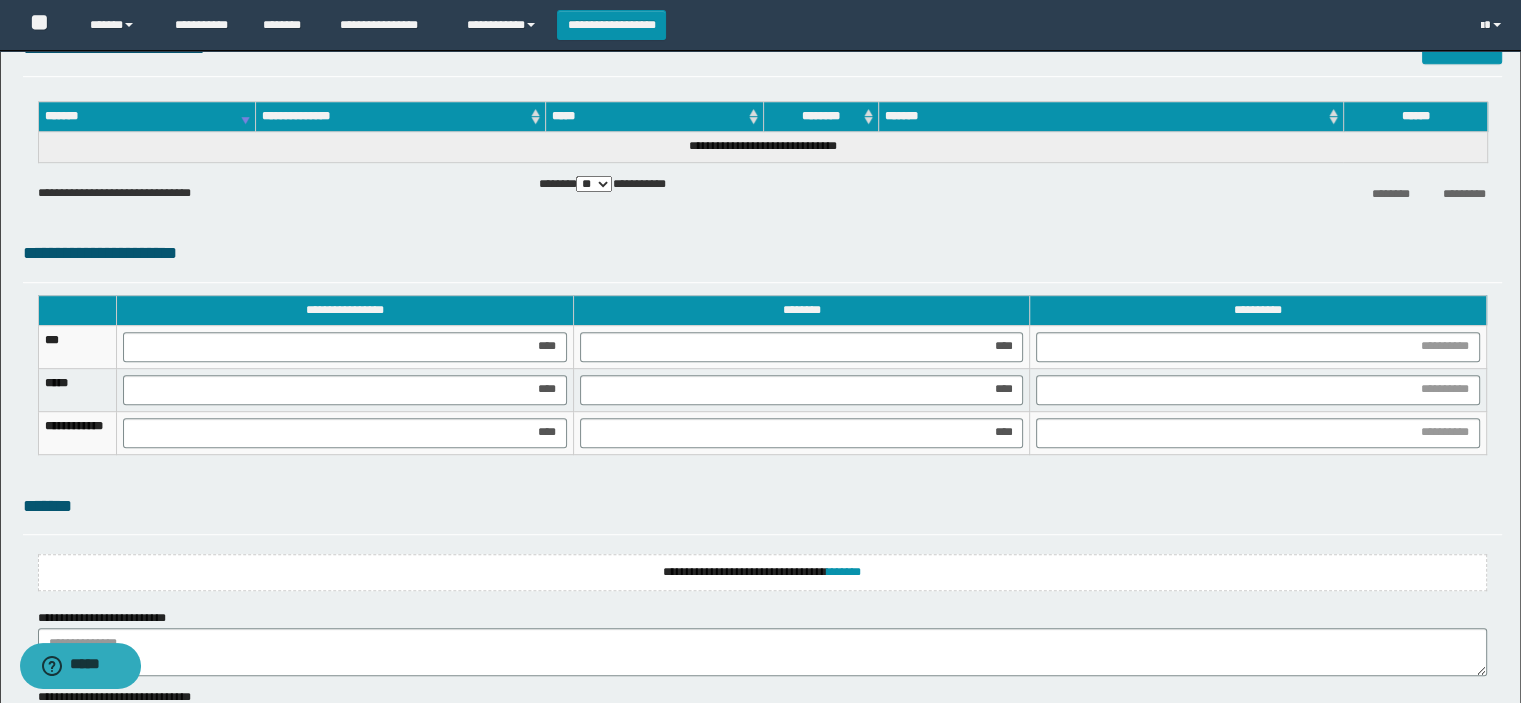 click on "**********" at bounding box center (763, 572) 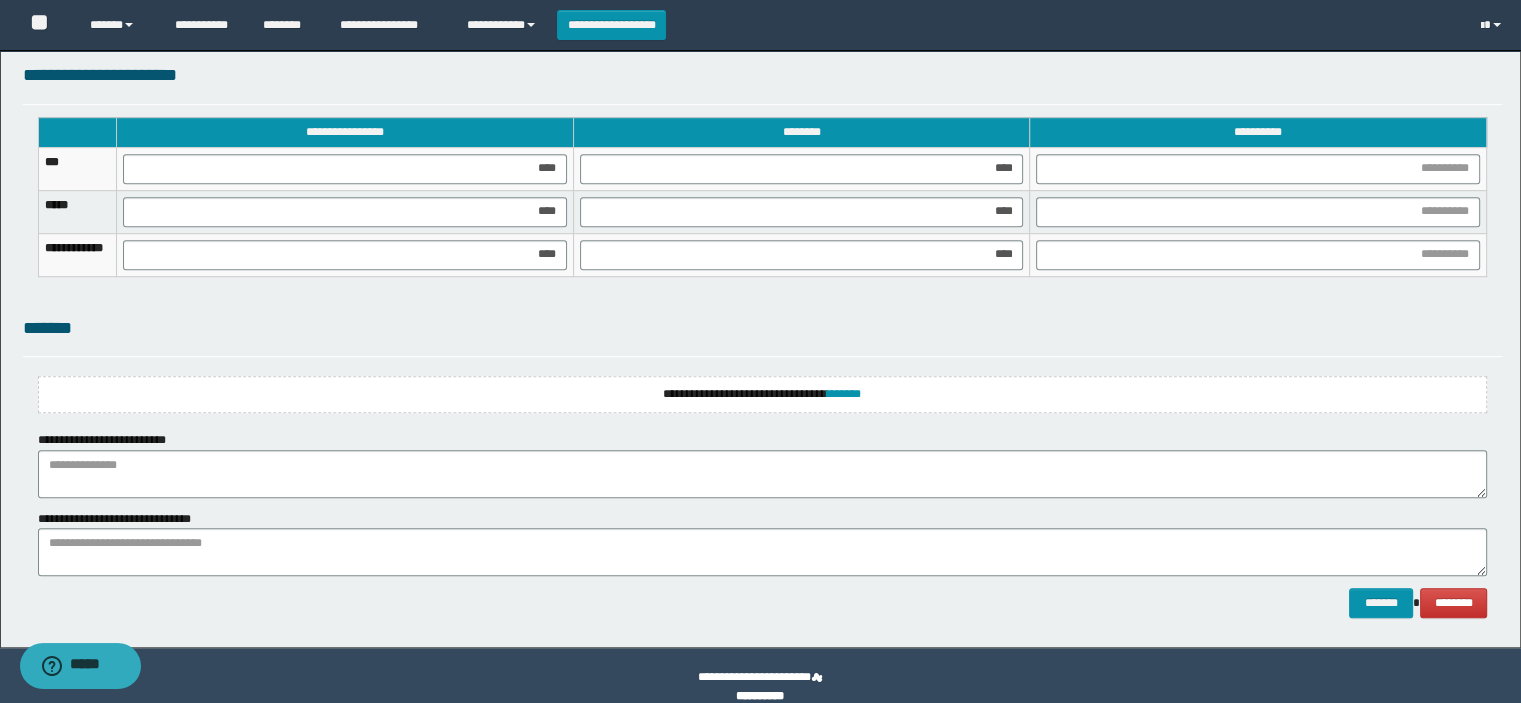 scroll, scrollTop: 1266, scrollLeft: 0, axis: vertical 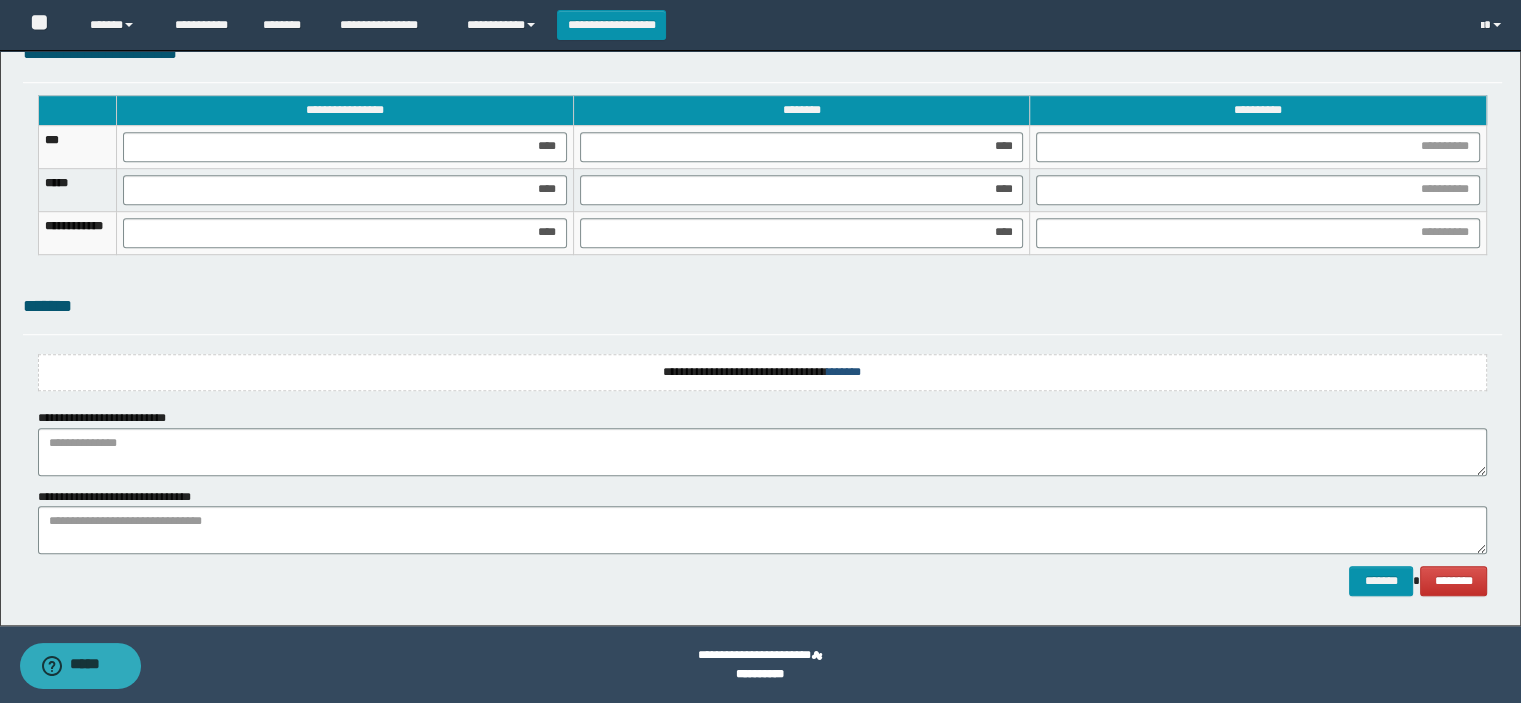 click on "*******" at bounding box center (844, 372) 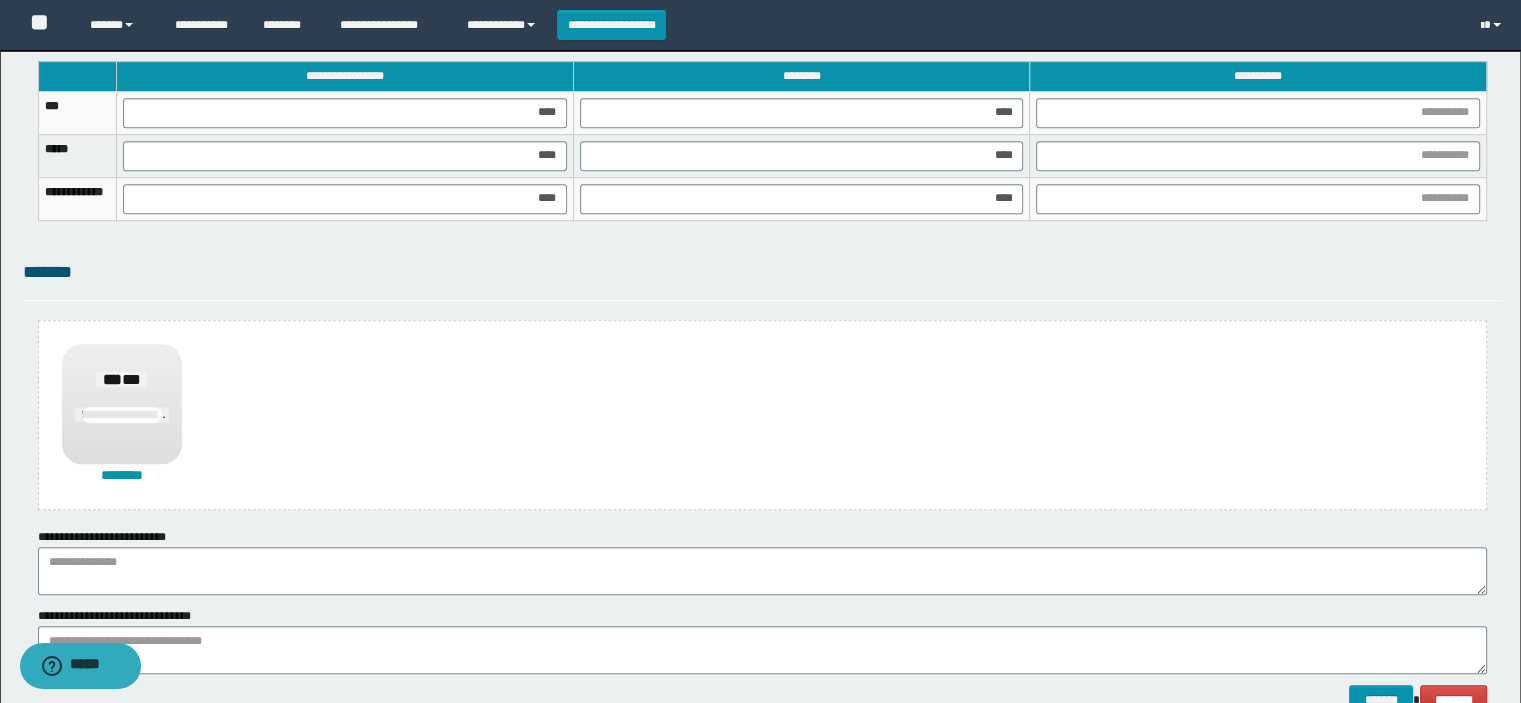 scroll, scrollTop: 1419, scrollLeft: 0, axis: vertical 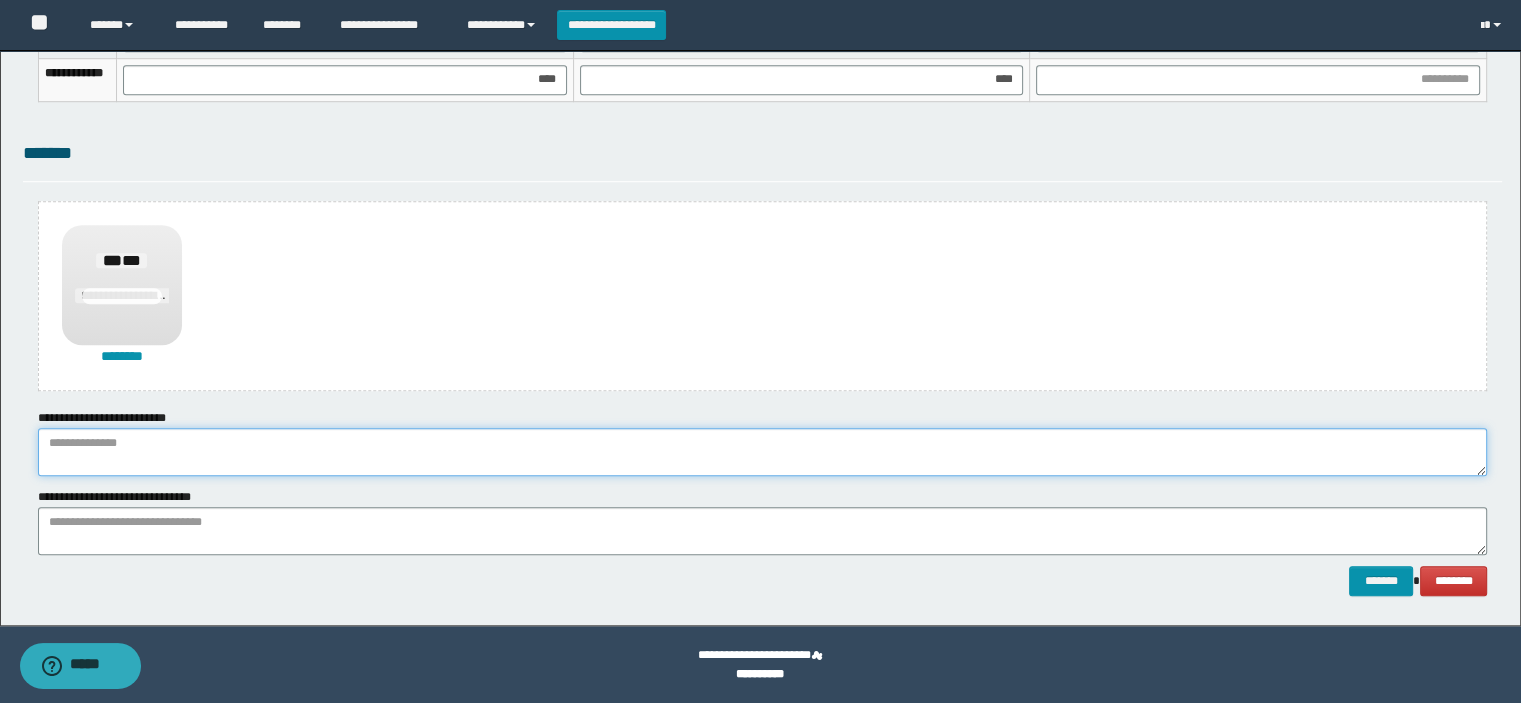 click at bounding box center (763, 452) 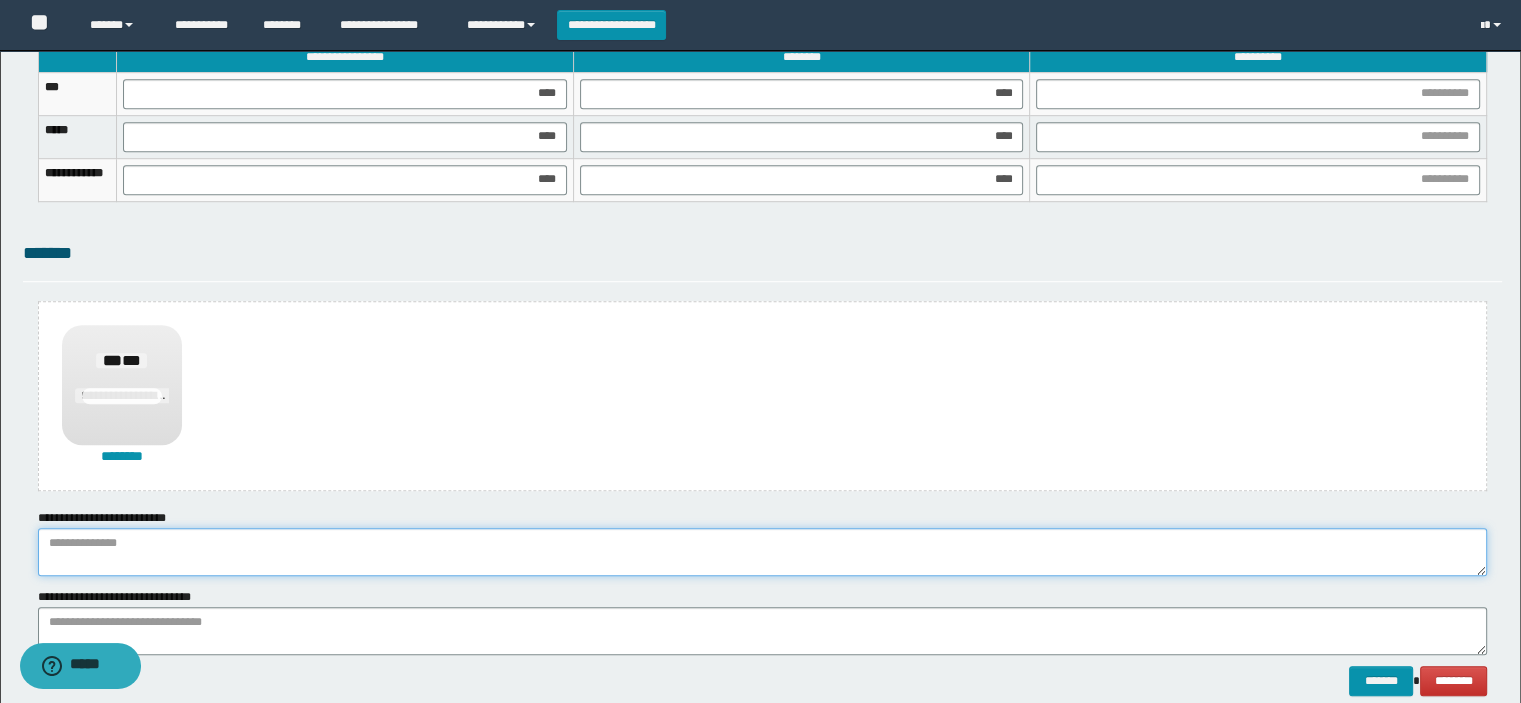 scroll, scrollTop: 1419, scrollLeft: 0, axis: vertical 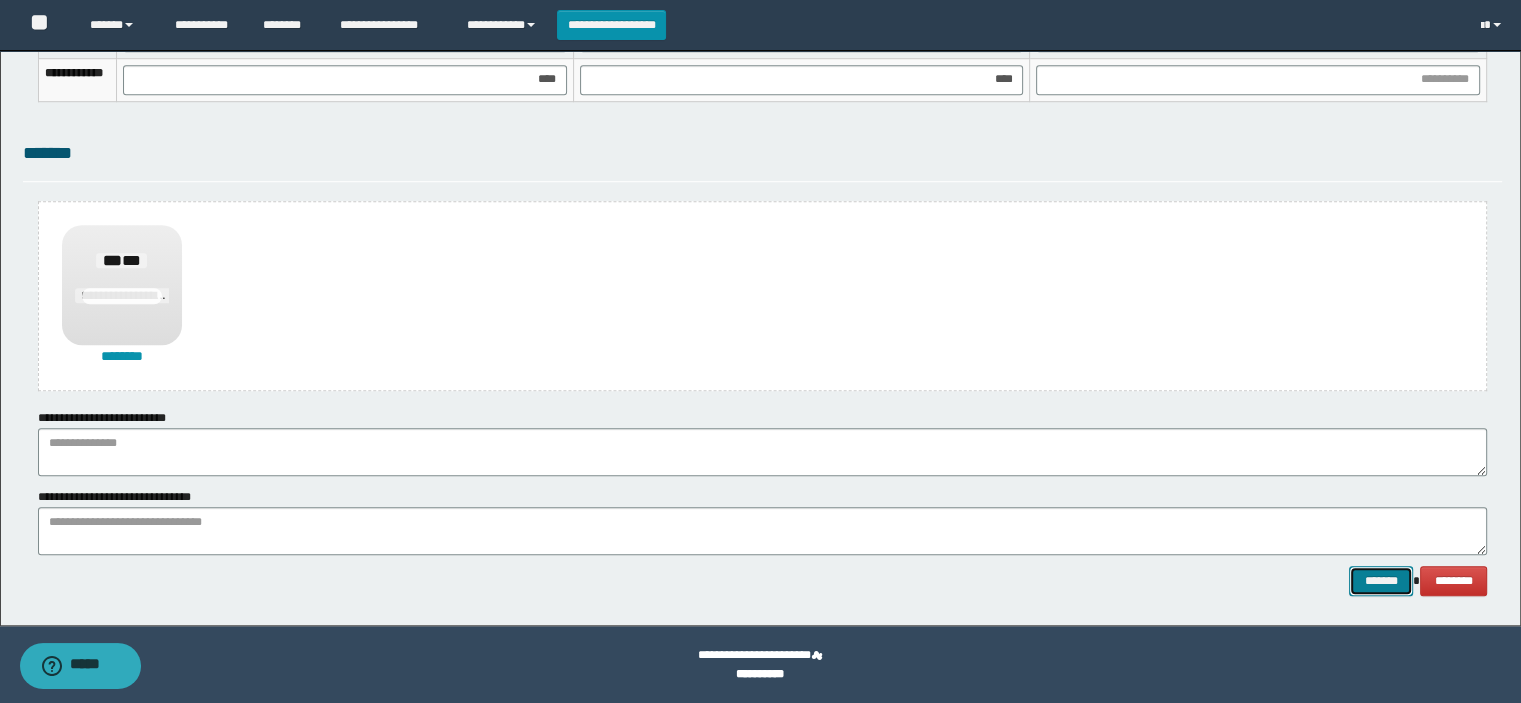 click on "*******" at bounding box center [1381, 581] 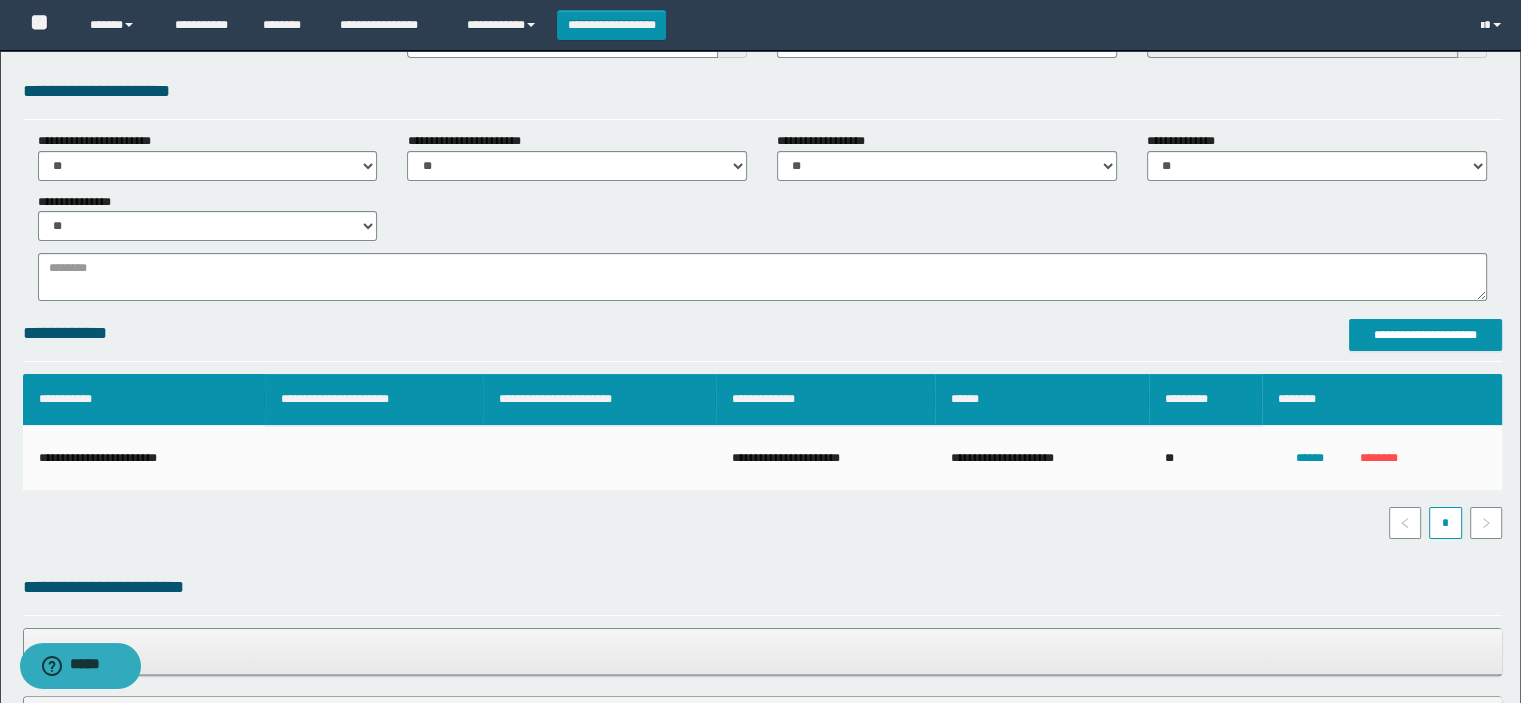 scroll, scrollTop: 0, scrollLeft: 0, axis: both 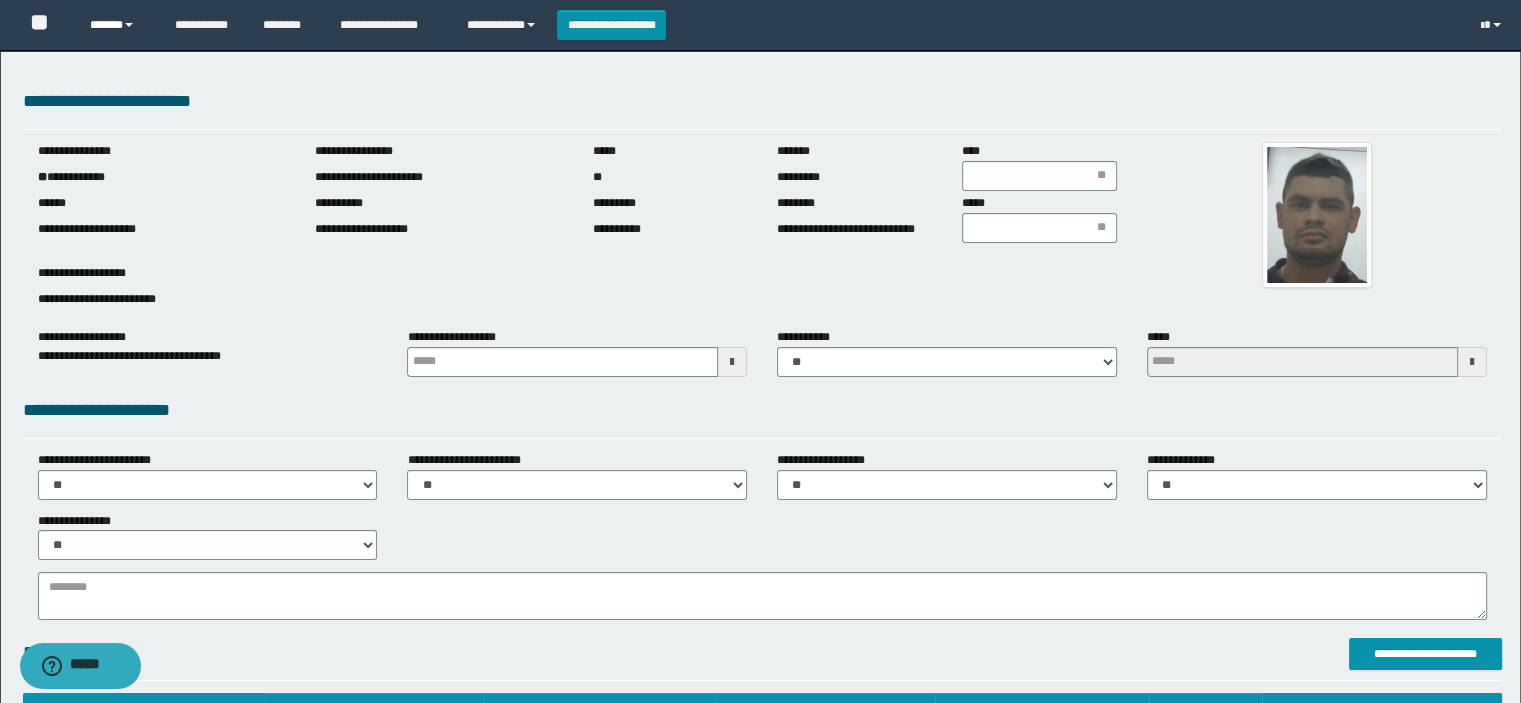 click on "******" at bounding box center (117, 25) 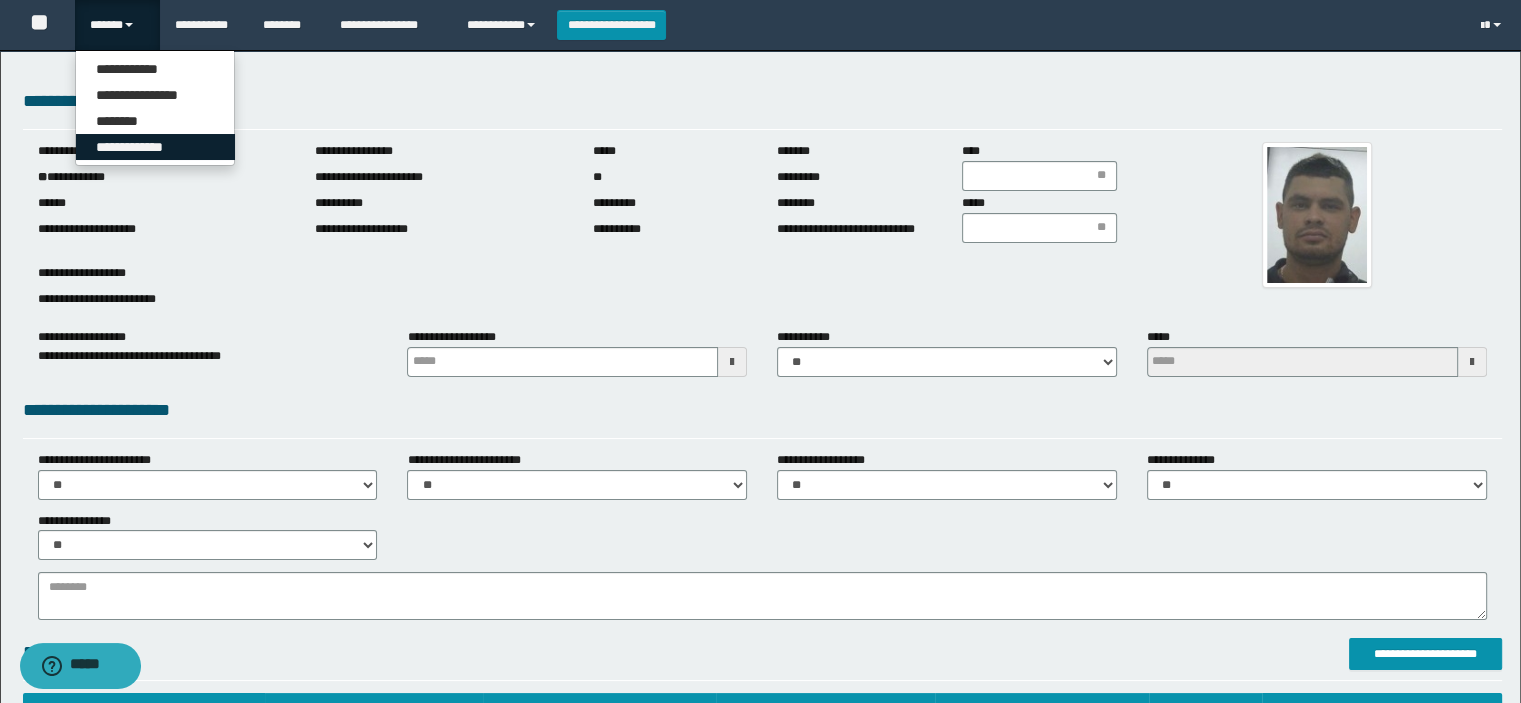 click on "**********" at bounding box center [155, 147] 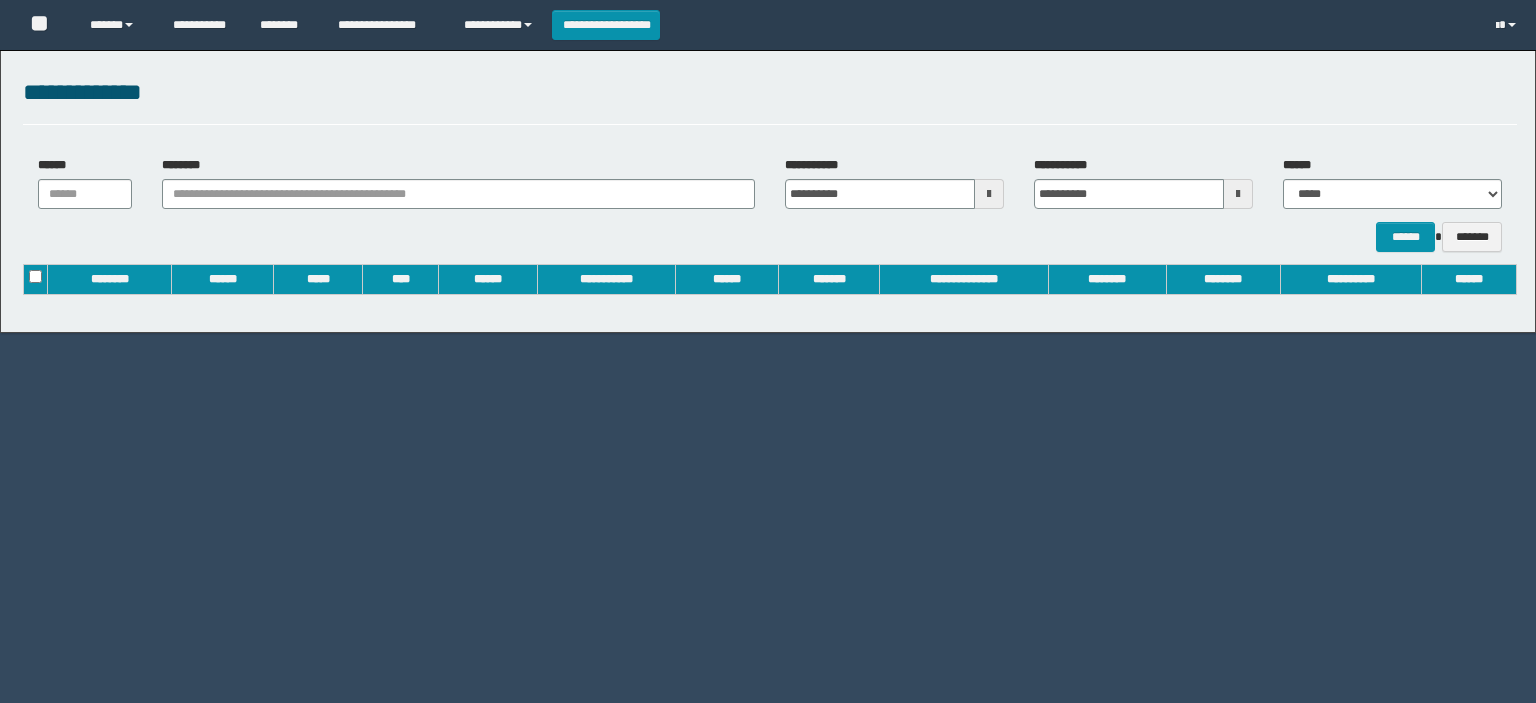 scroll, scrollTop: 0, scrollLeft: 0, axis: both 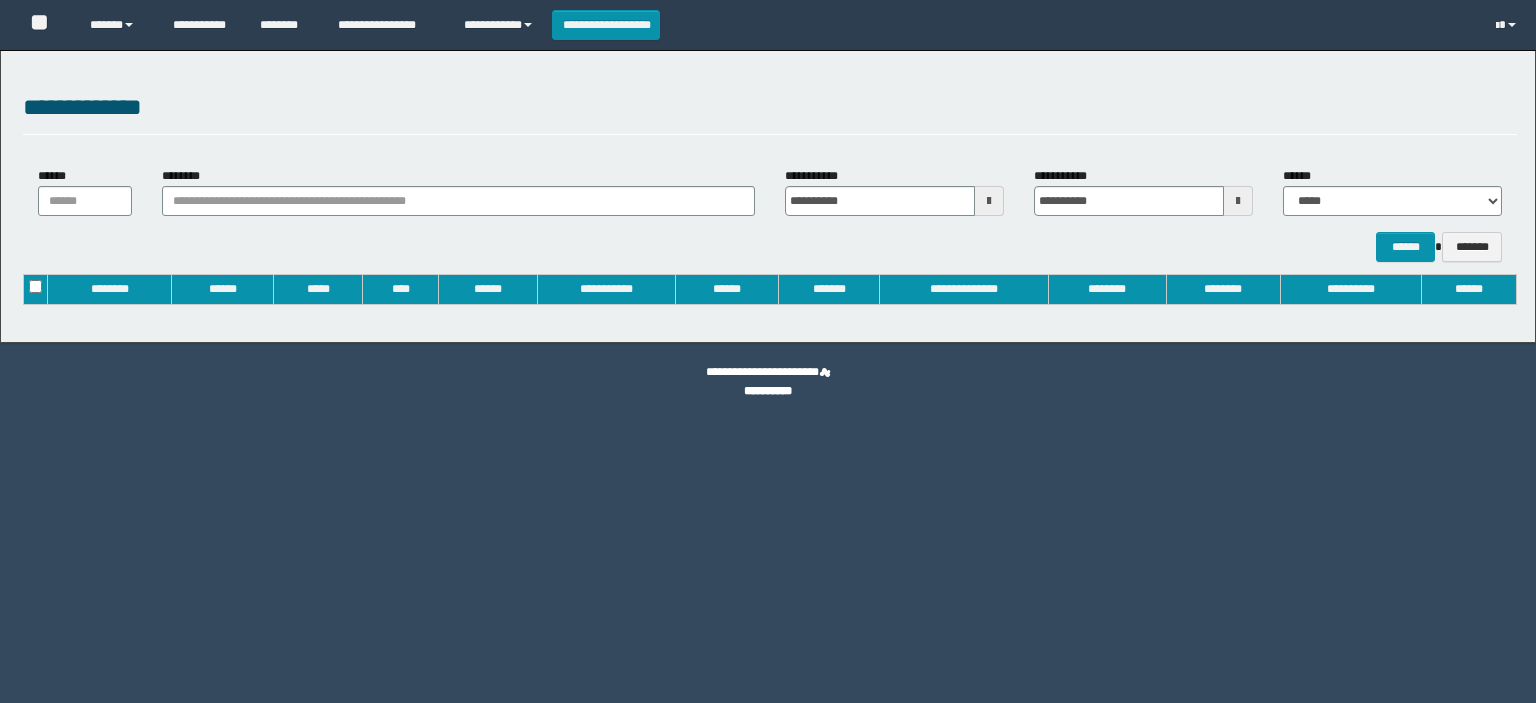 type on "**********" 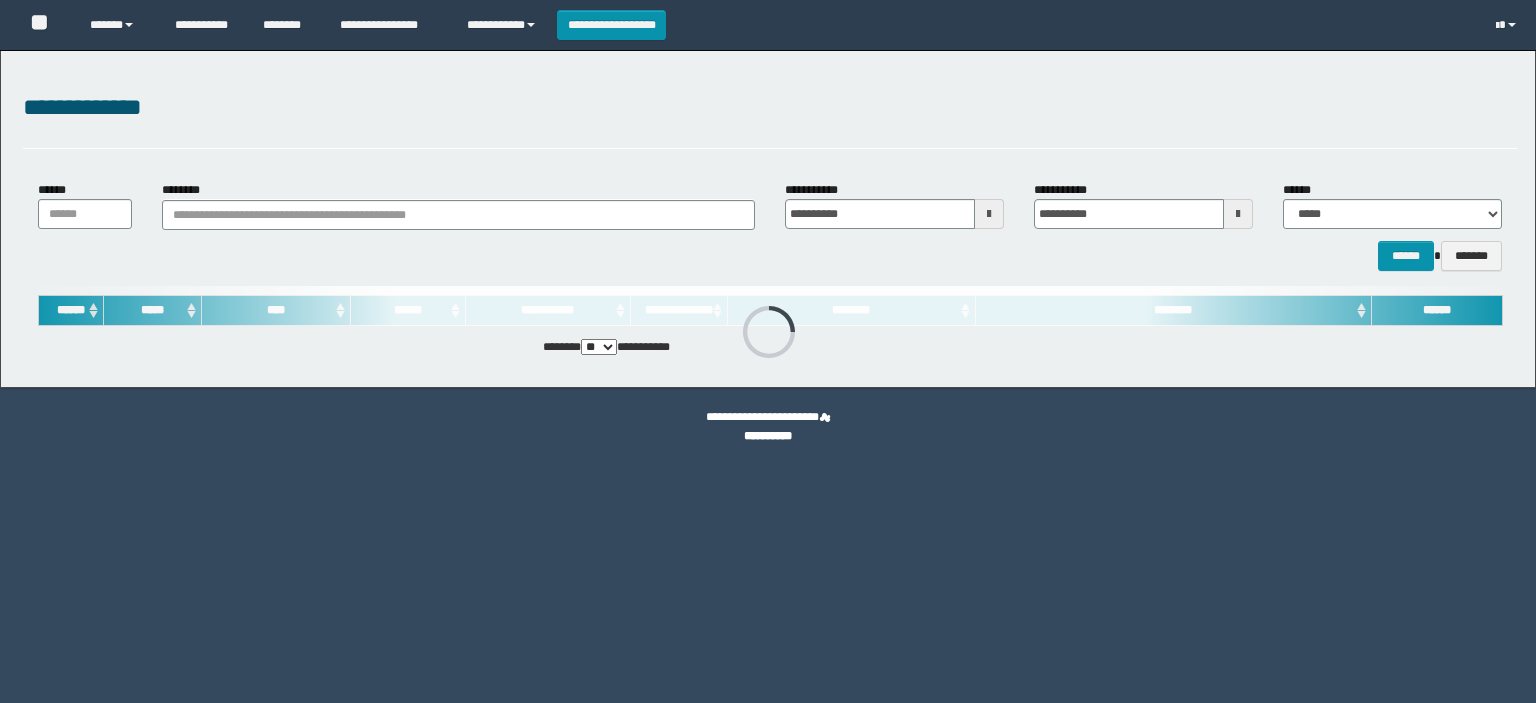 scroll, scrollTop: 0, scrollLeft: 0, axis: both 